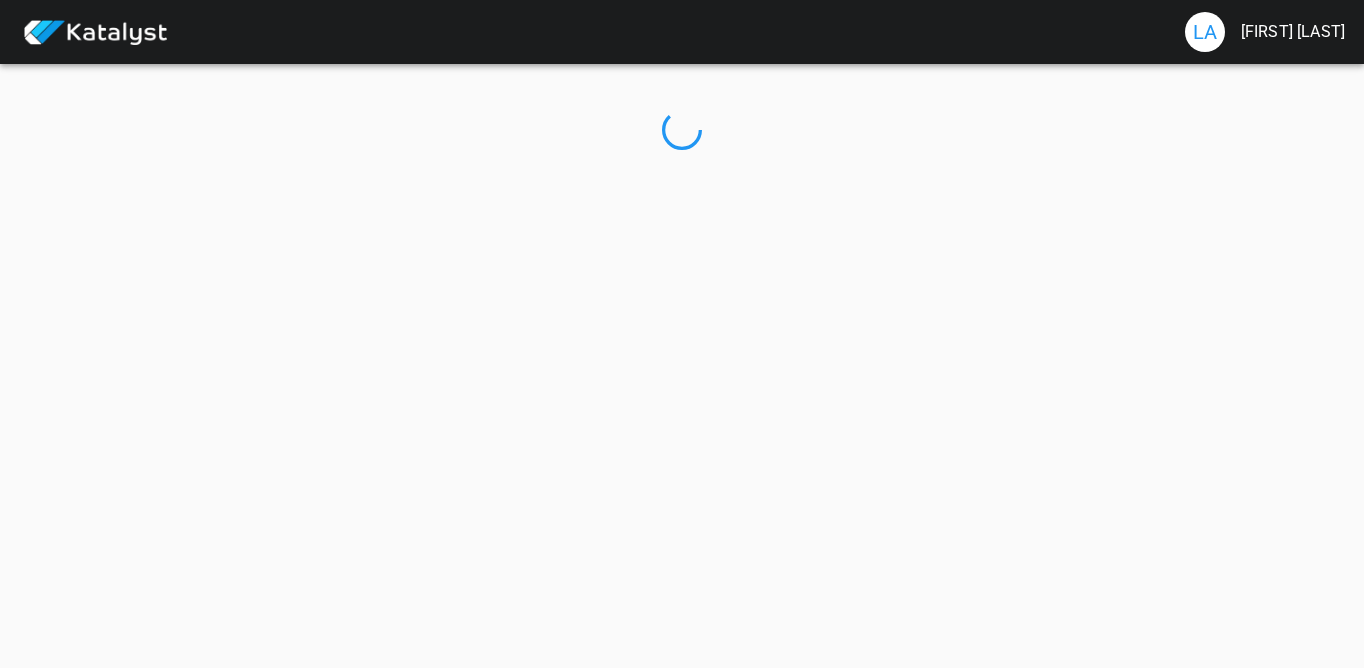 scroll, scrollTop: 0, scrollLeft: 0, axis: both 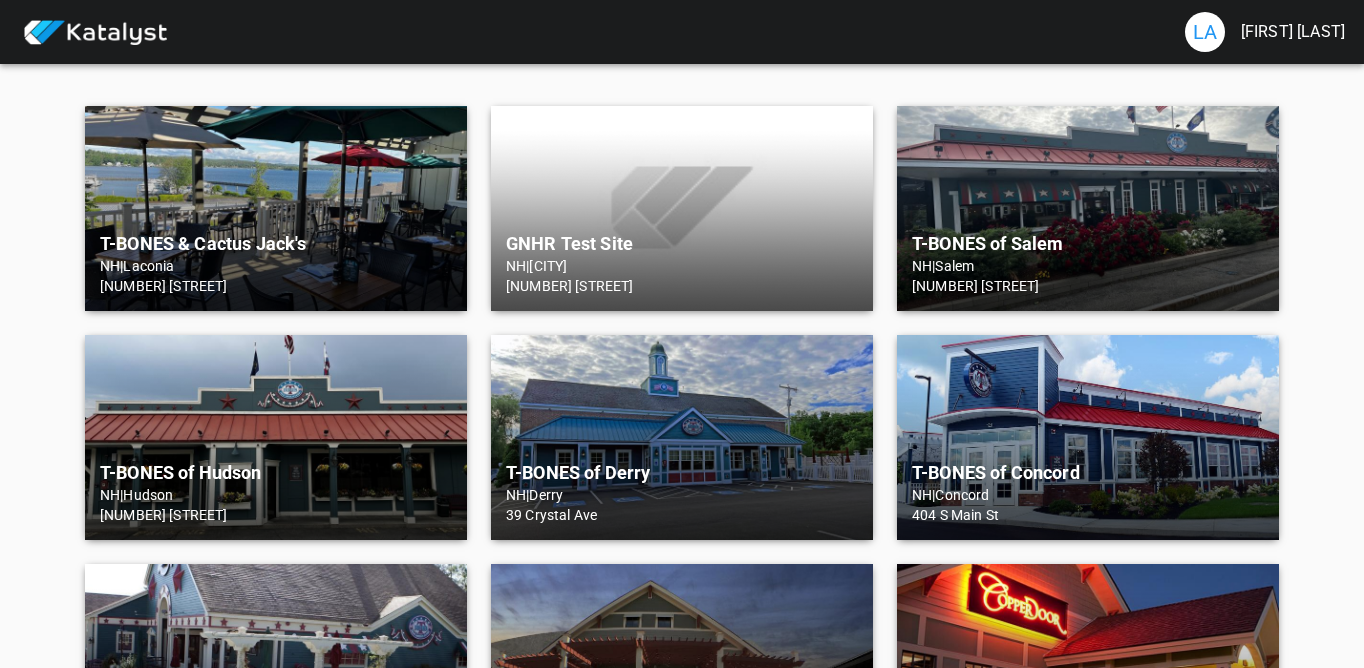 click on "T-BONES & Cactus Jack's NH | Laconia [NUMBER] [STREET]" at bounding box center [276, 208] 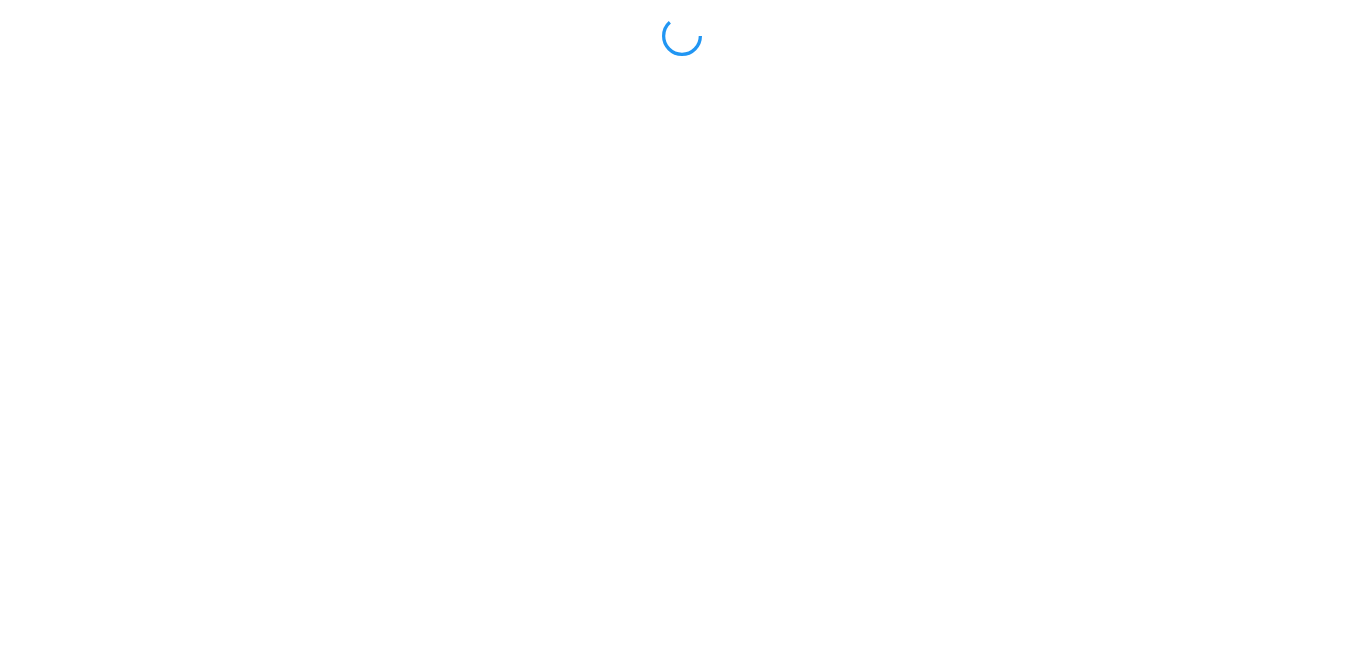scroll, scrollTop: 0, scrollLeft: 0, axis: both 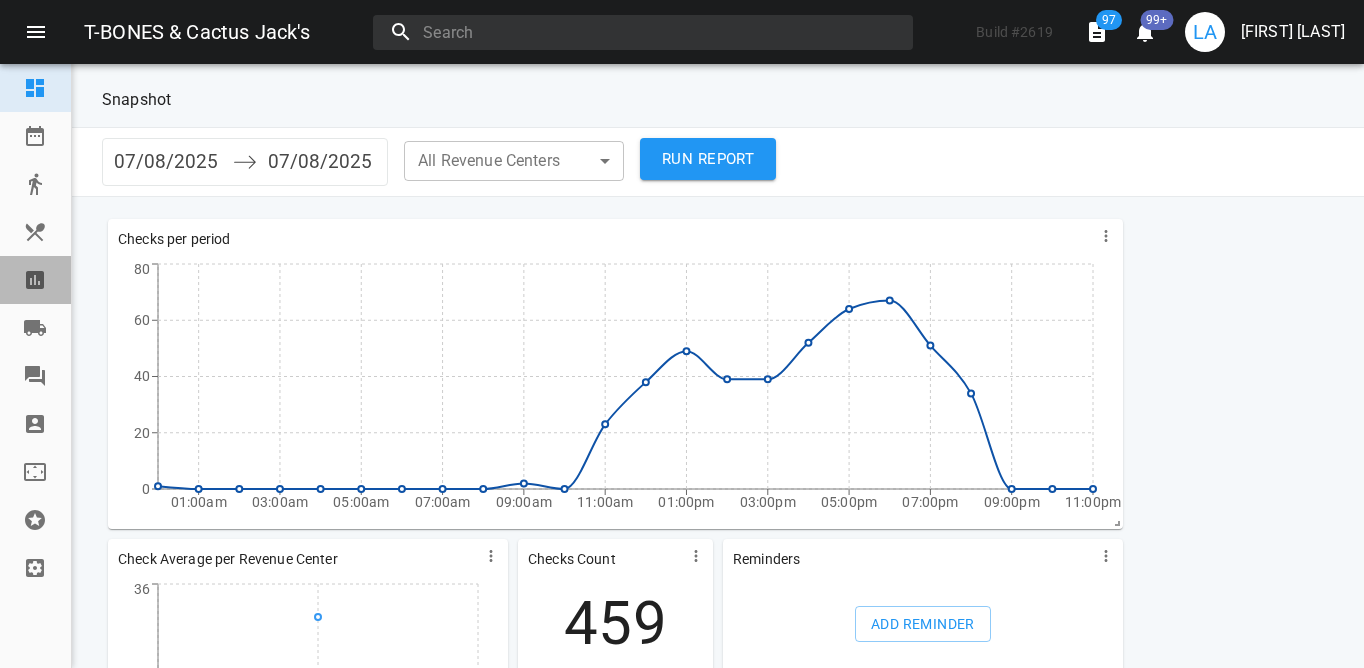 click at bounding box center (35, 280) 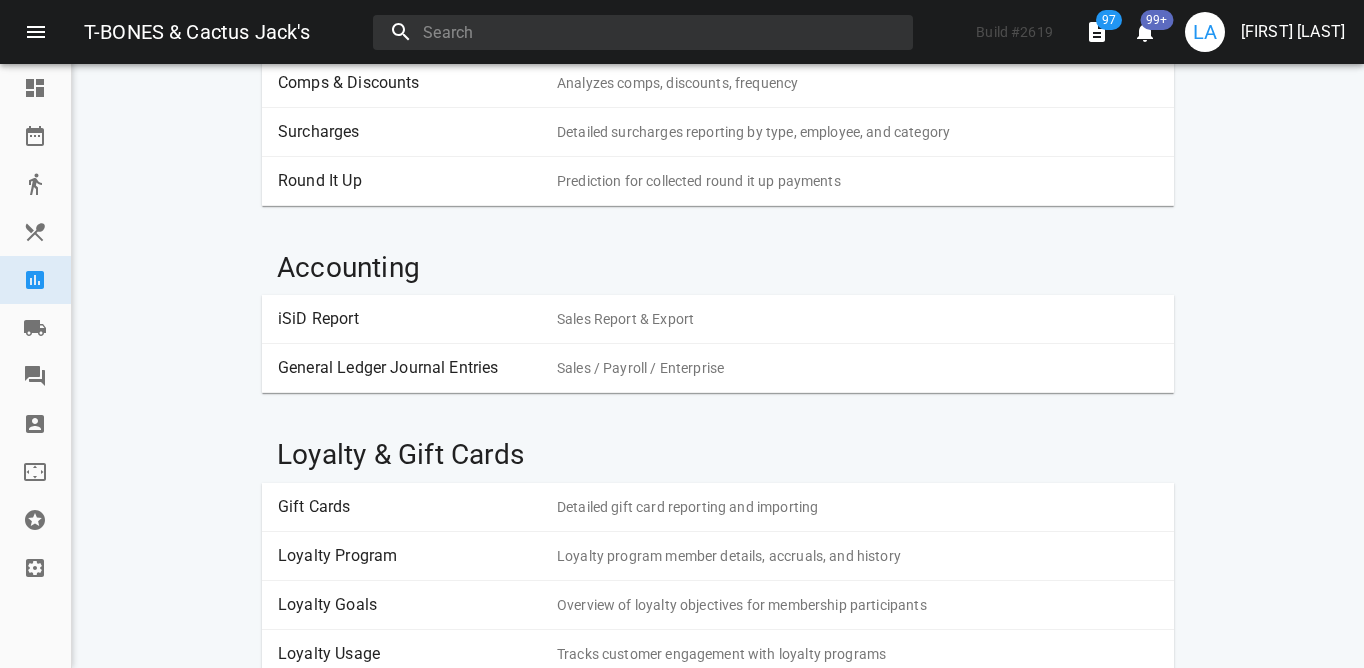 scroll, scrollTop: 1021, scrollLeft: 0, axis: vertical 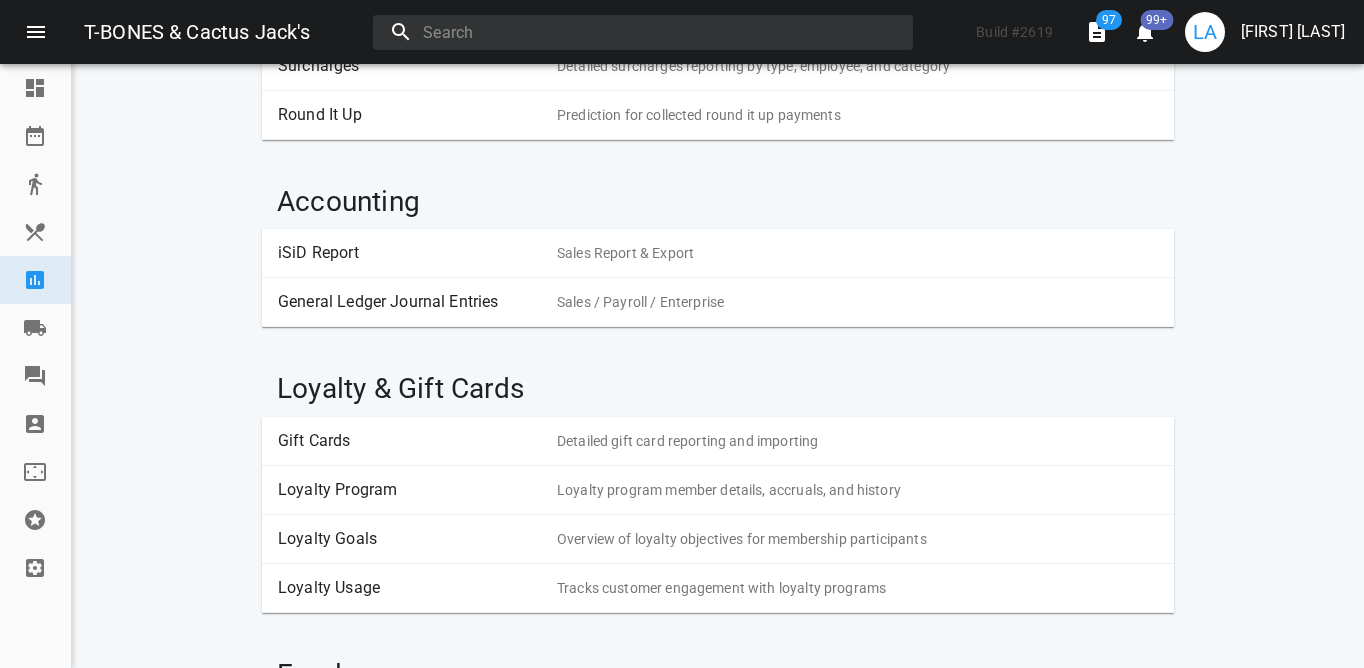 click on "Loyalty Program" at bounding box center (410, 490) 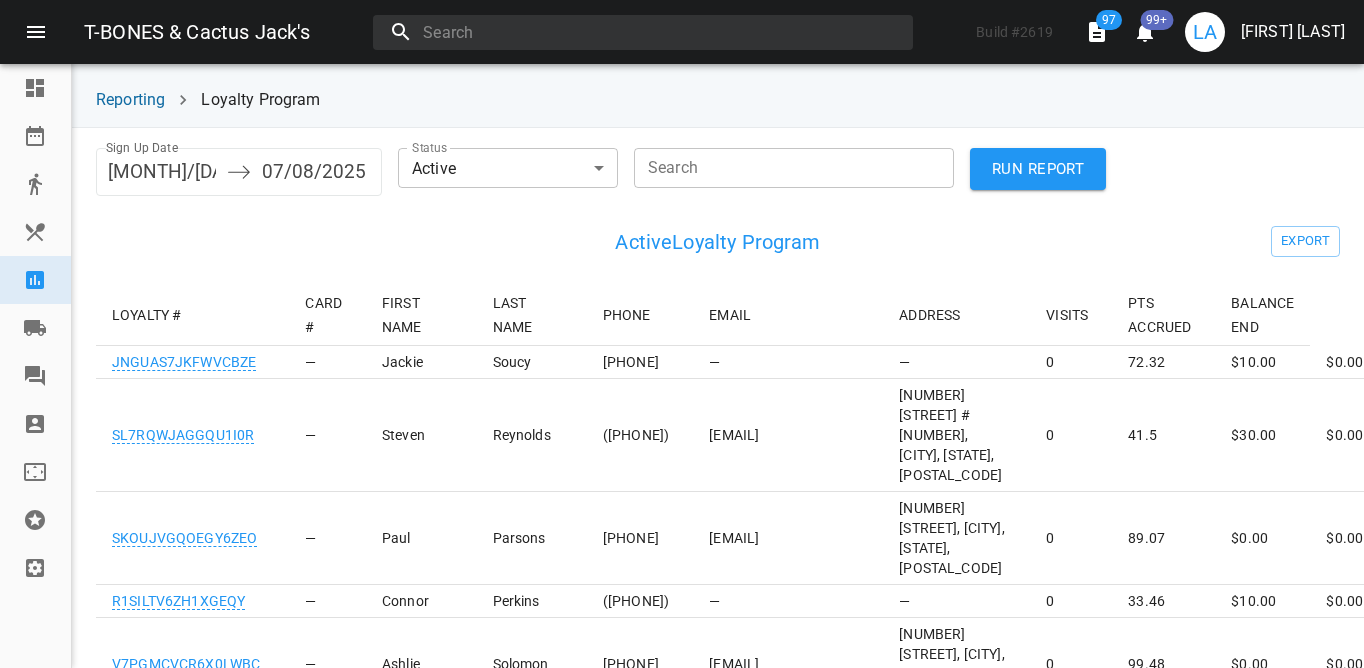 click on "Search" at bounding box center [794, 168] 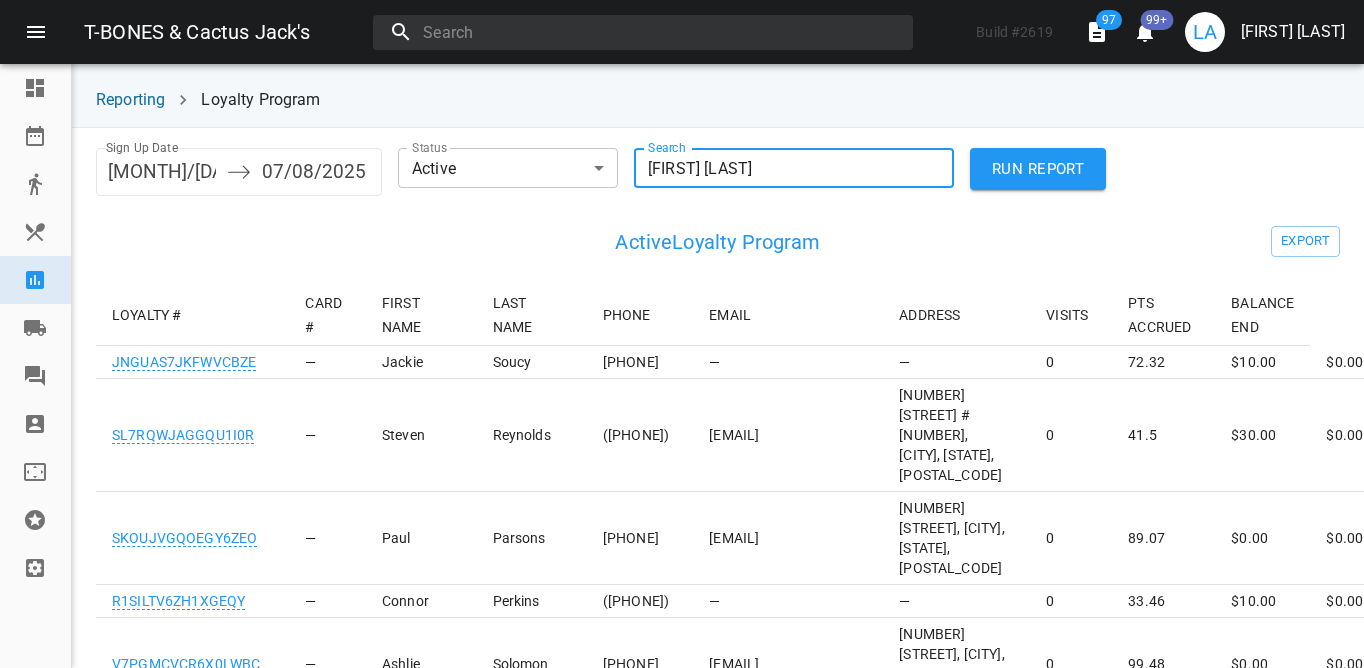 type on "[FIRST] [LAST]" 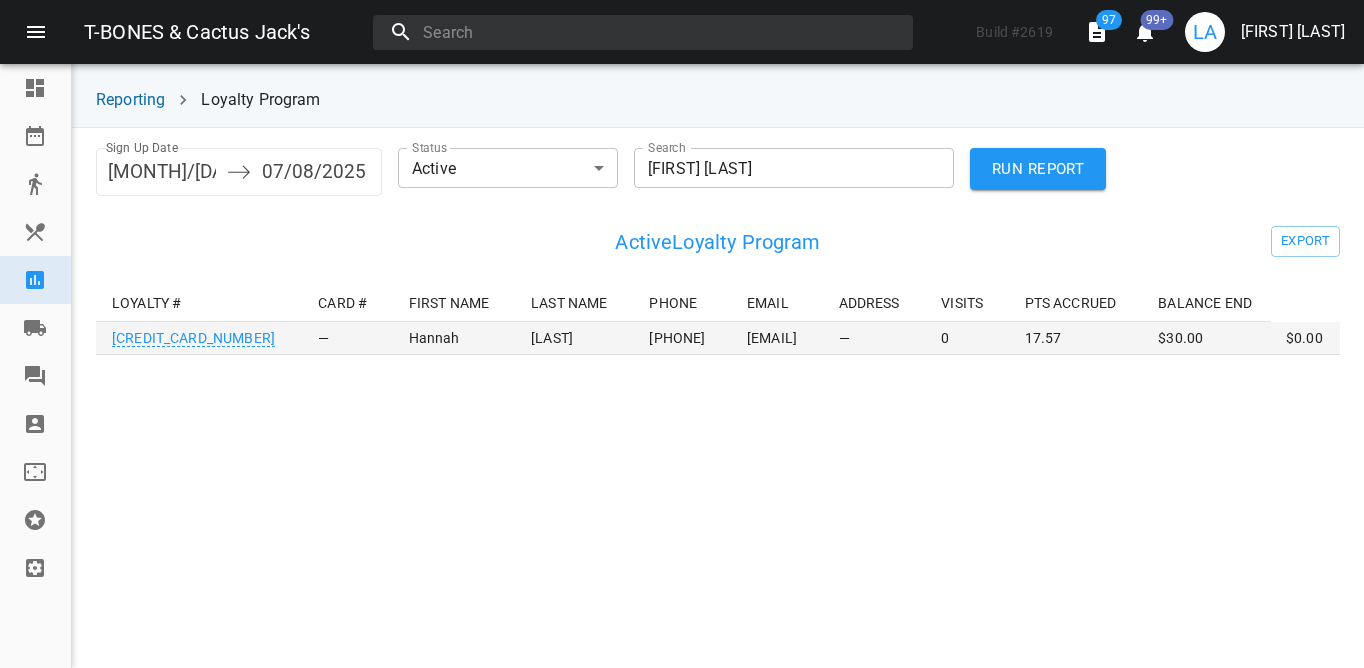 click on "[EMAIL]" at bounding box center (777, 338) 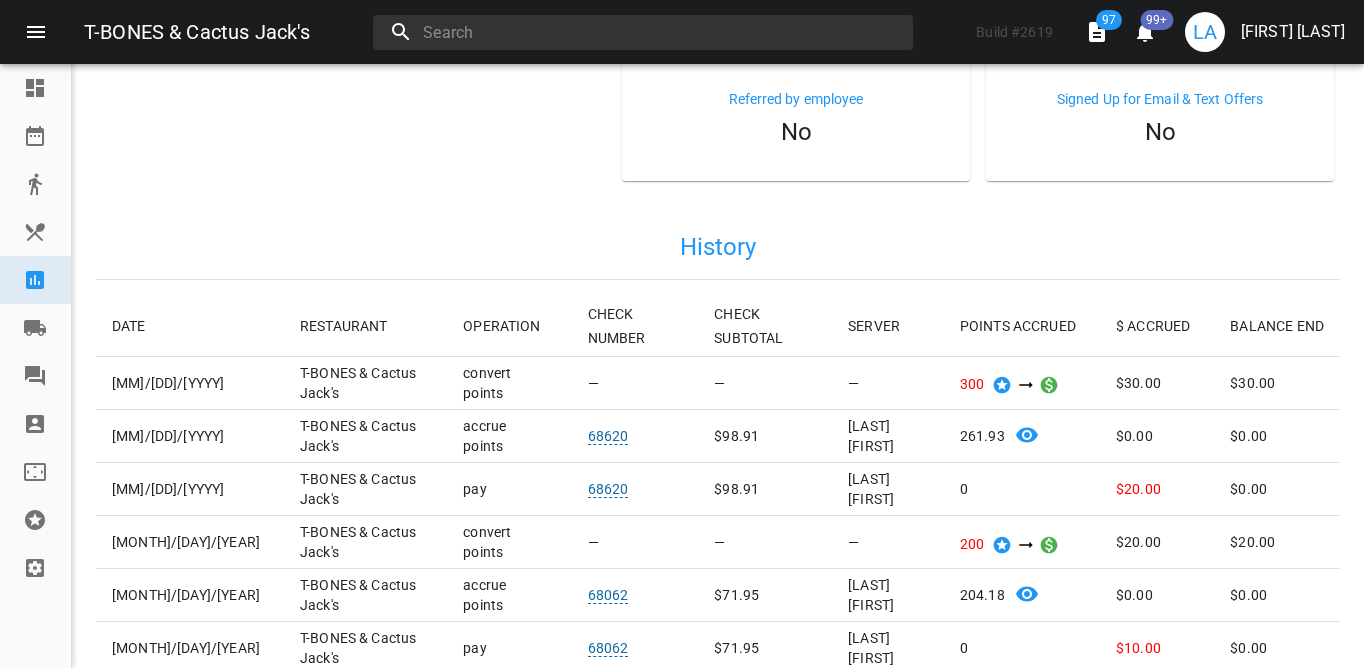 scroll, scrollTop: 964, scrollLeft: 0, axis: vertical 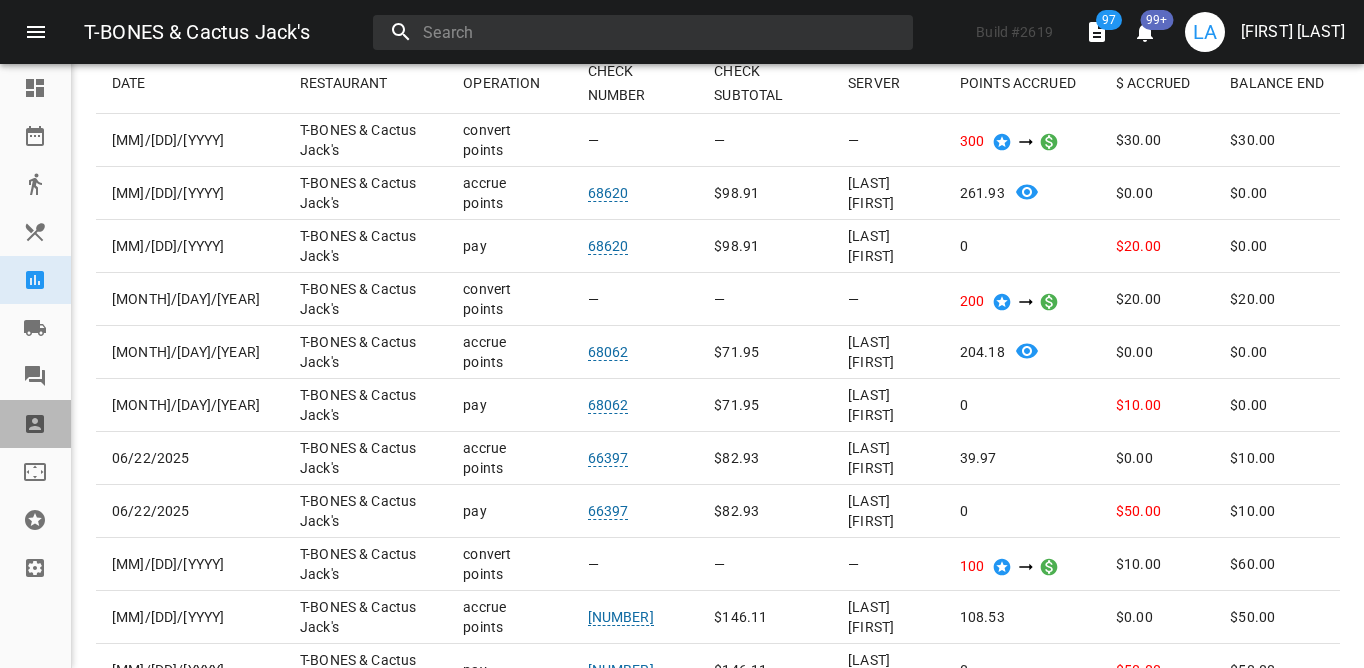 click on "Staff" at bounding box center [35, 424] 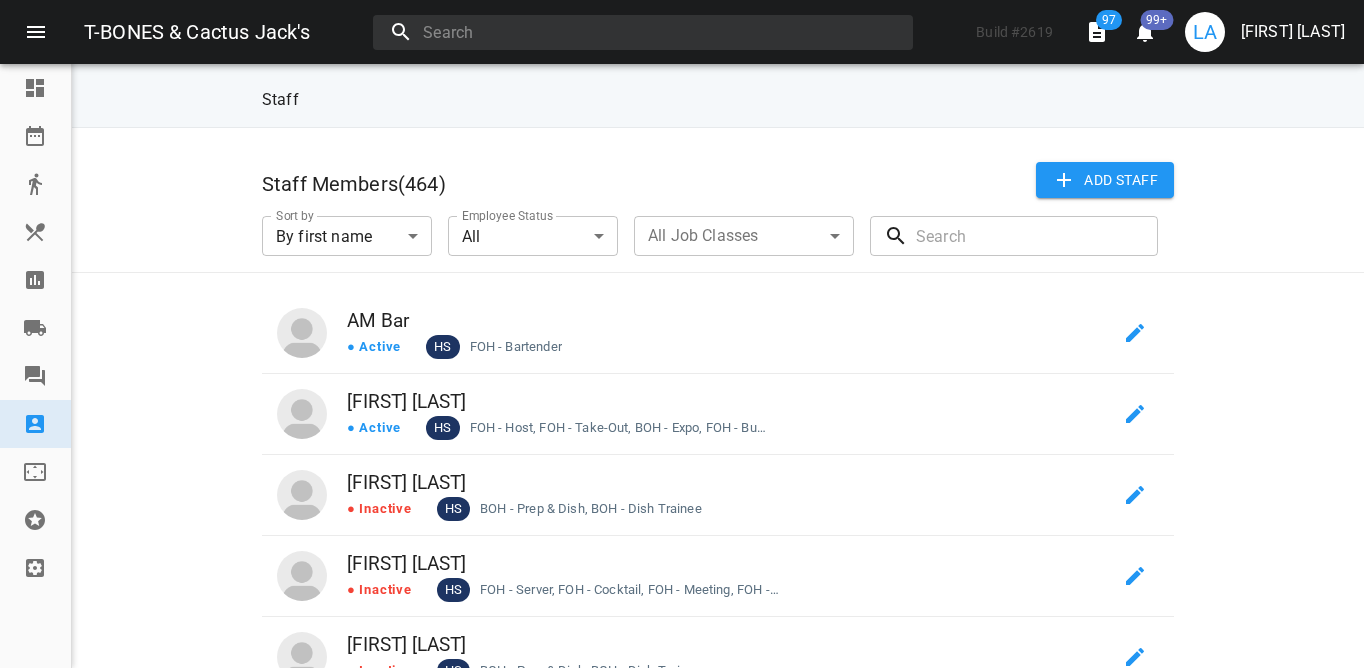 click at bounding box center [1037, 236] 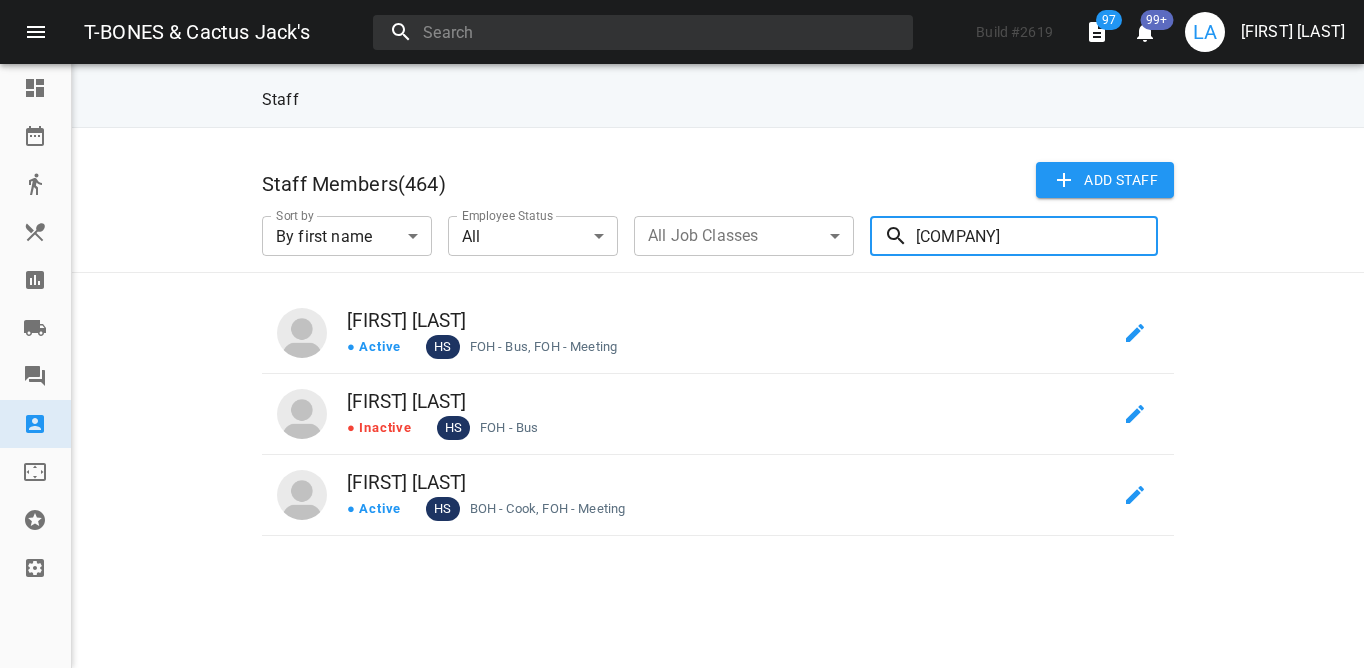 type on "[COMPANY]" 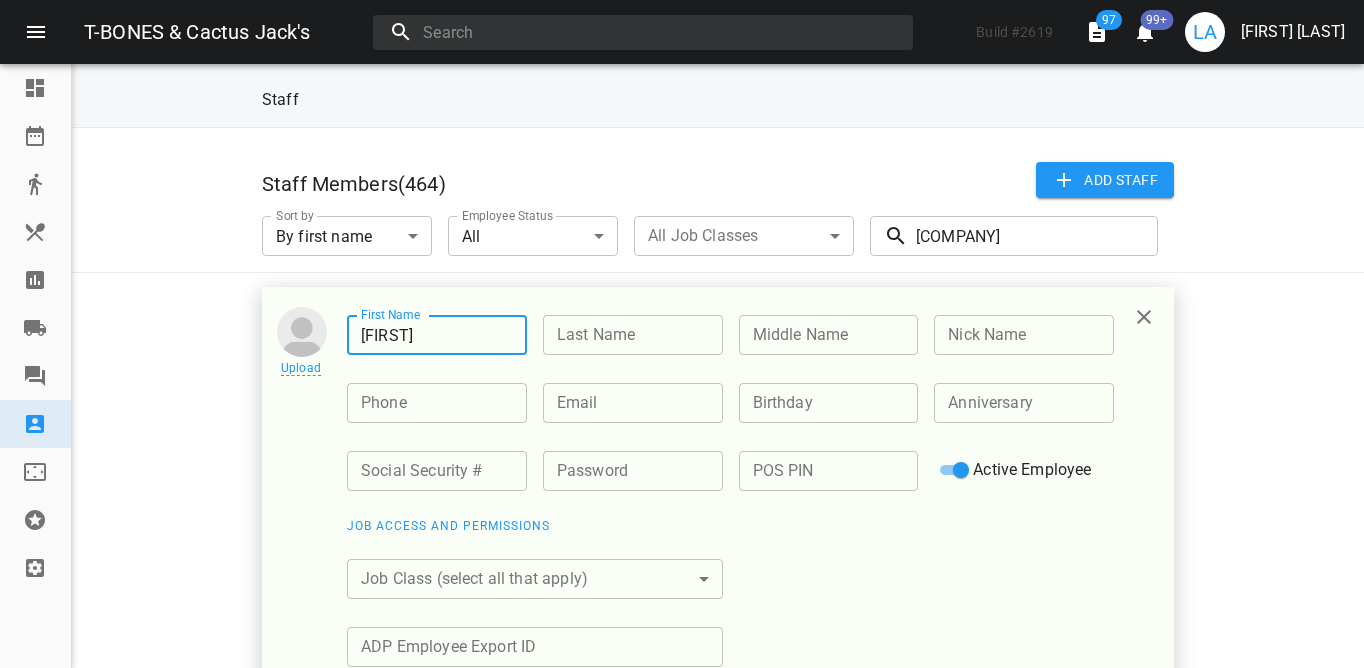 type on "[FIRST]" 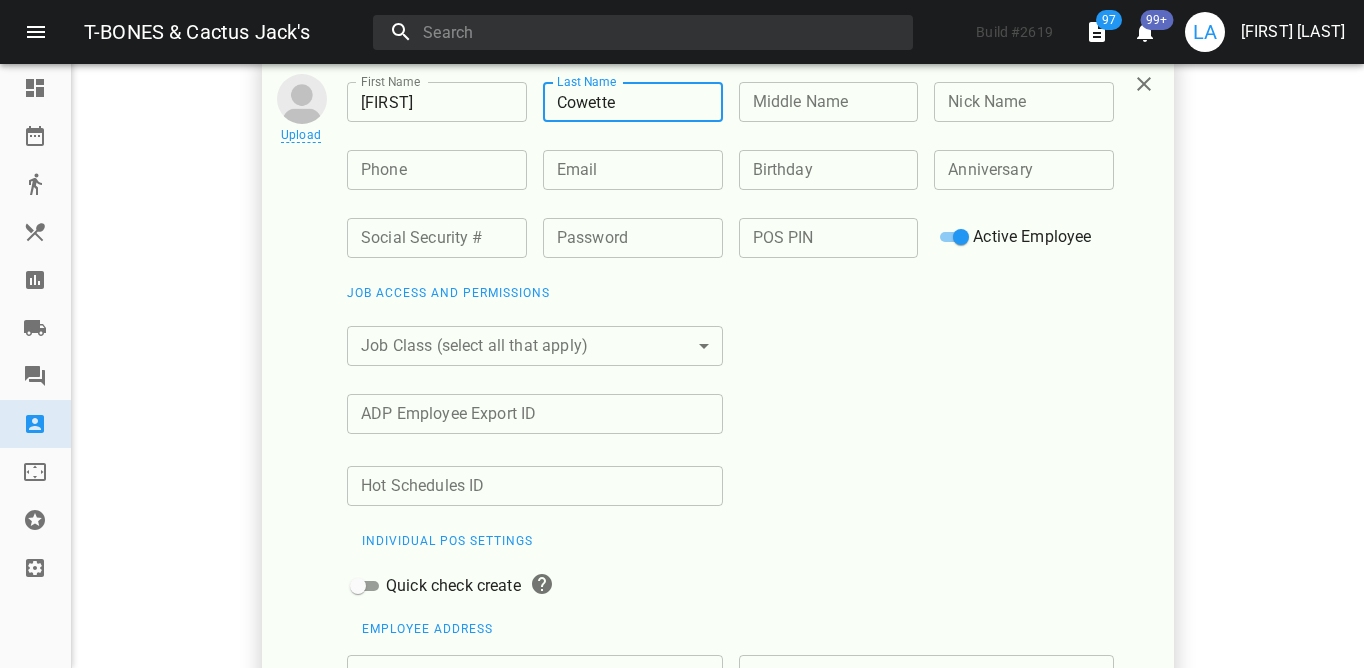 scroll, scrollTop: 228, scrollLeft: 0, axis: vertical 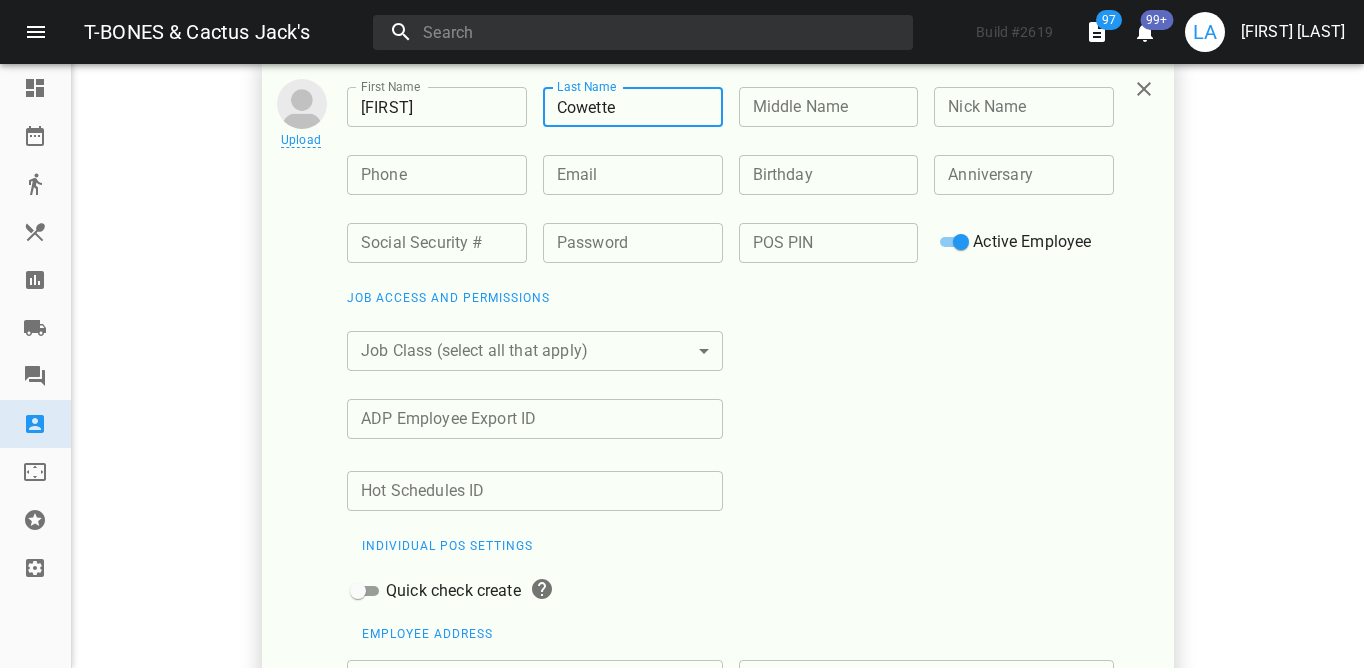 type on "Cowette" 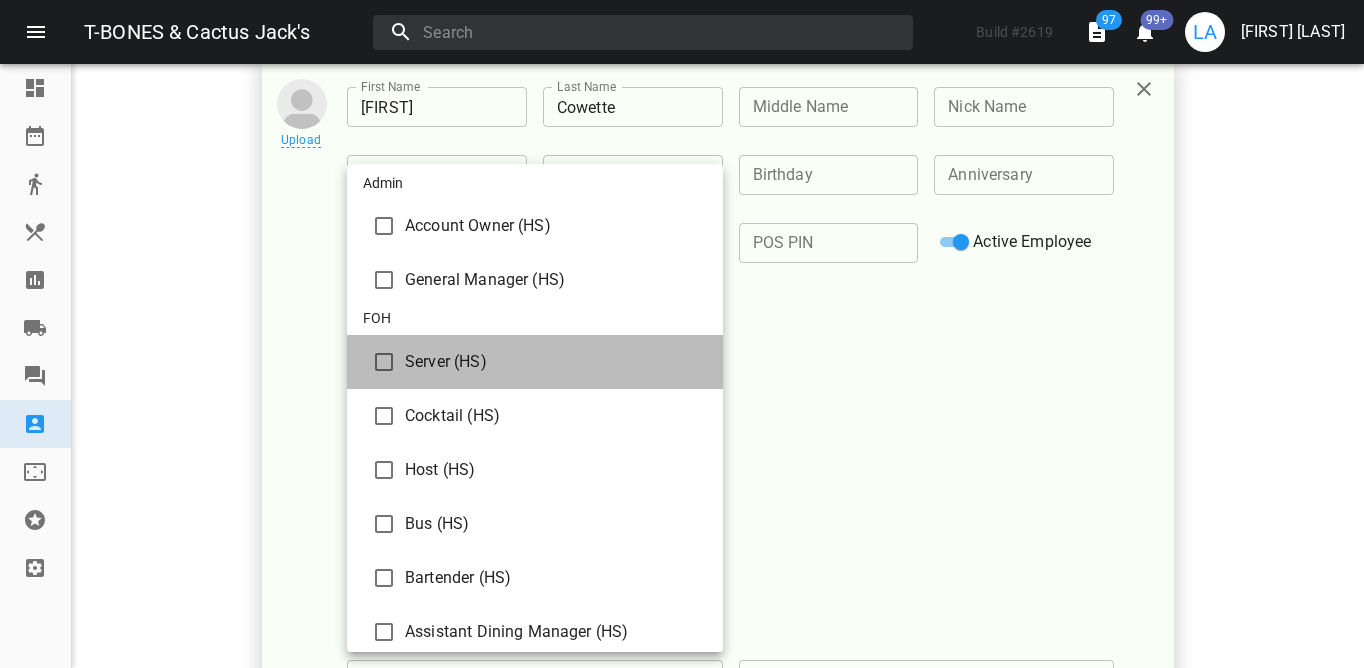 click on "Server (HS)" at bounding box center (556, 226) 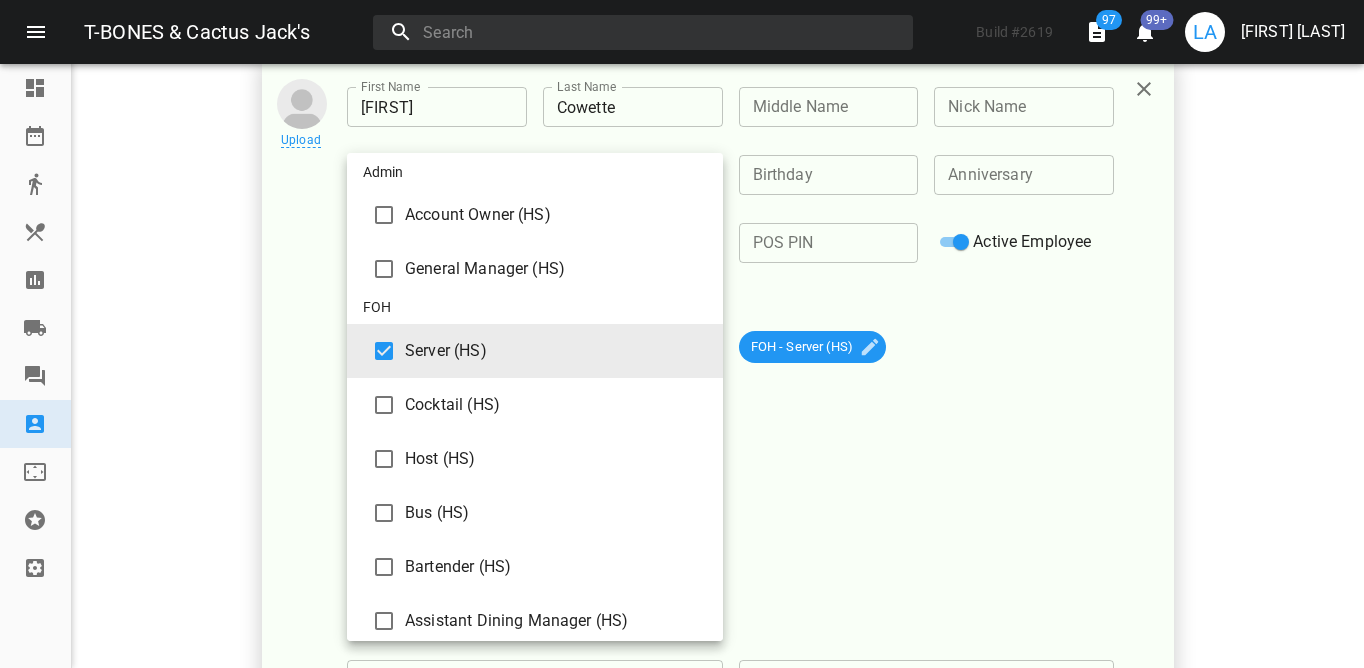 click on "Cocktail (HS)" at bounding box center (556, 215) 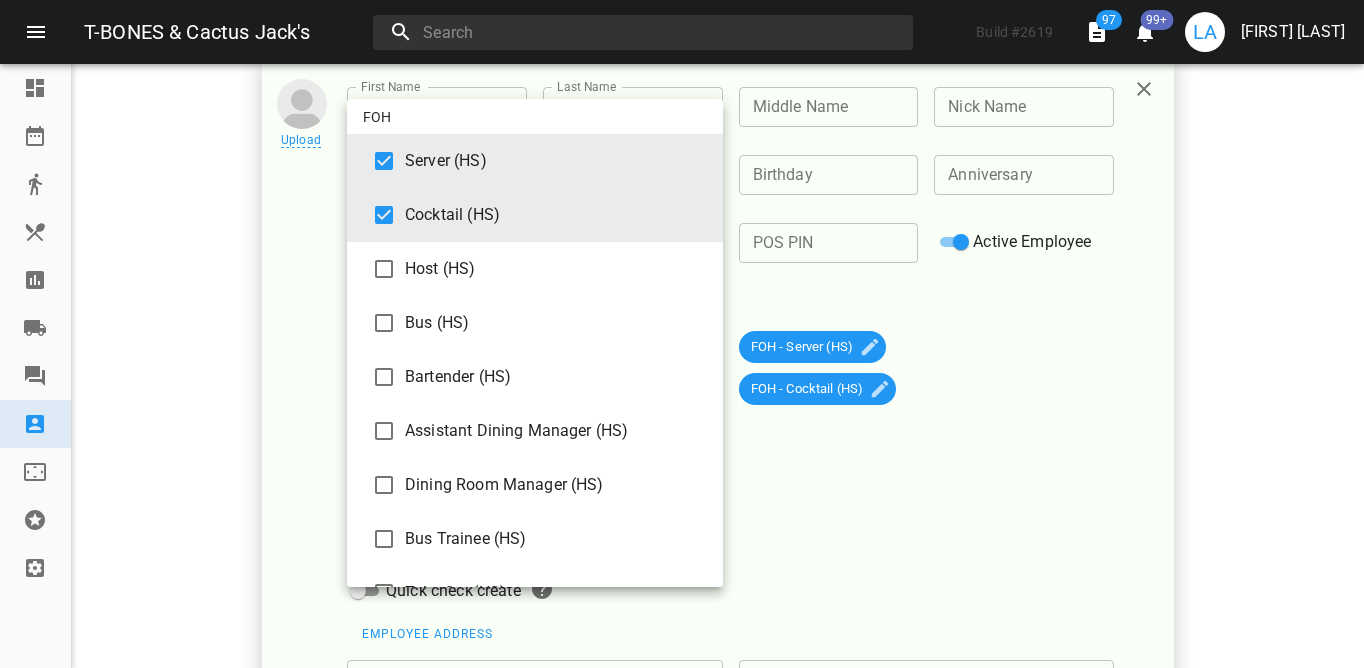 scroll, scrollTop: 141, scrollLeft: 0, axis: vertical 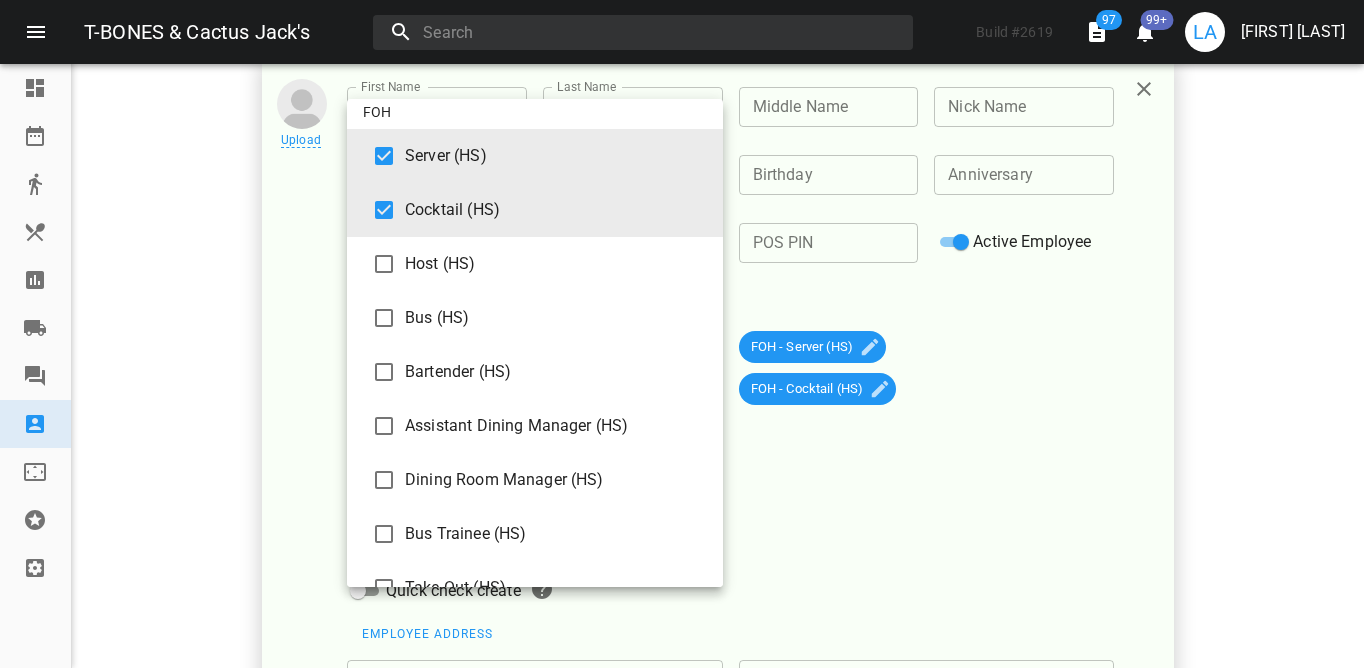 click at bounding box center [682, 334] 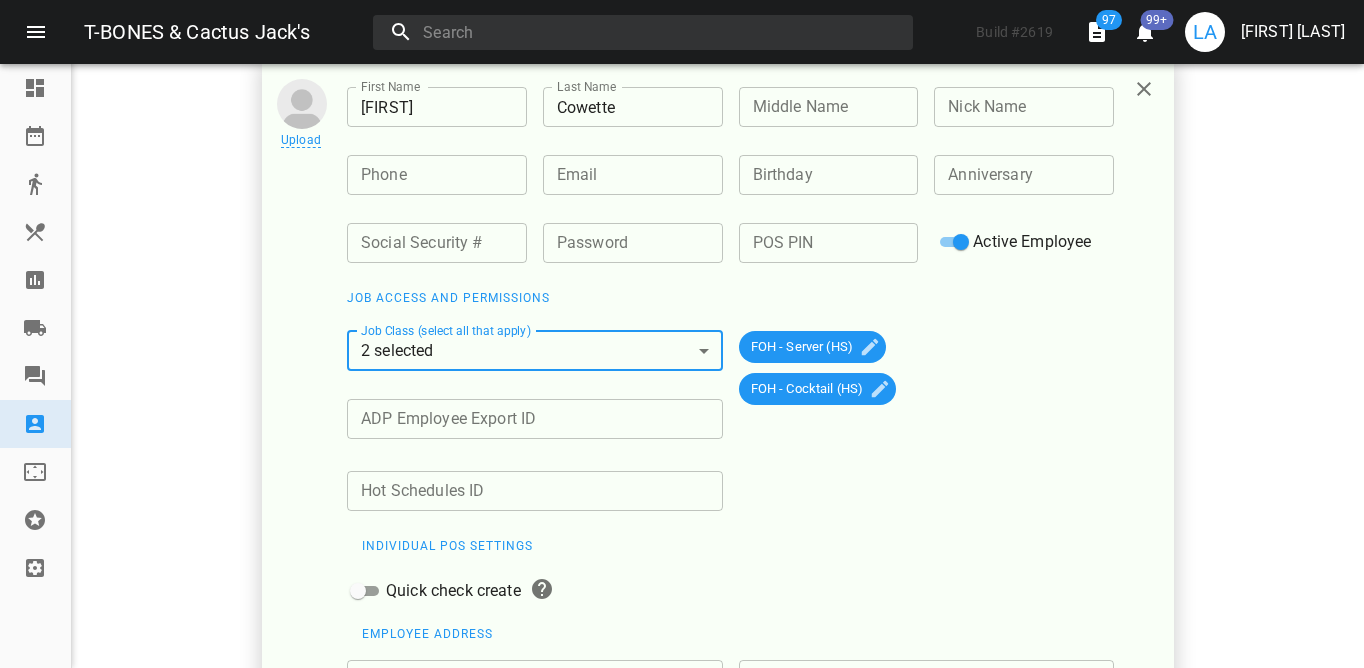 click on "POS PIN" at bounding box center [829, 243] 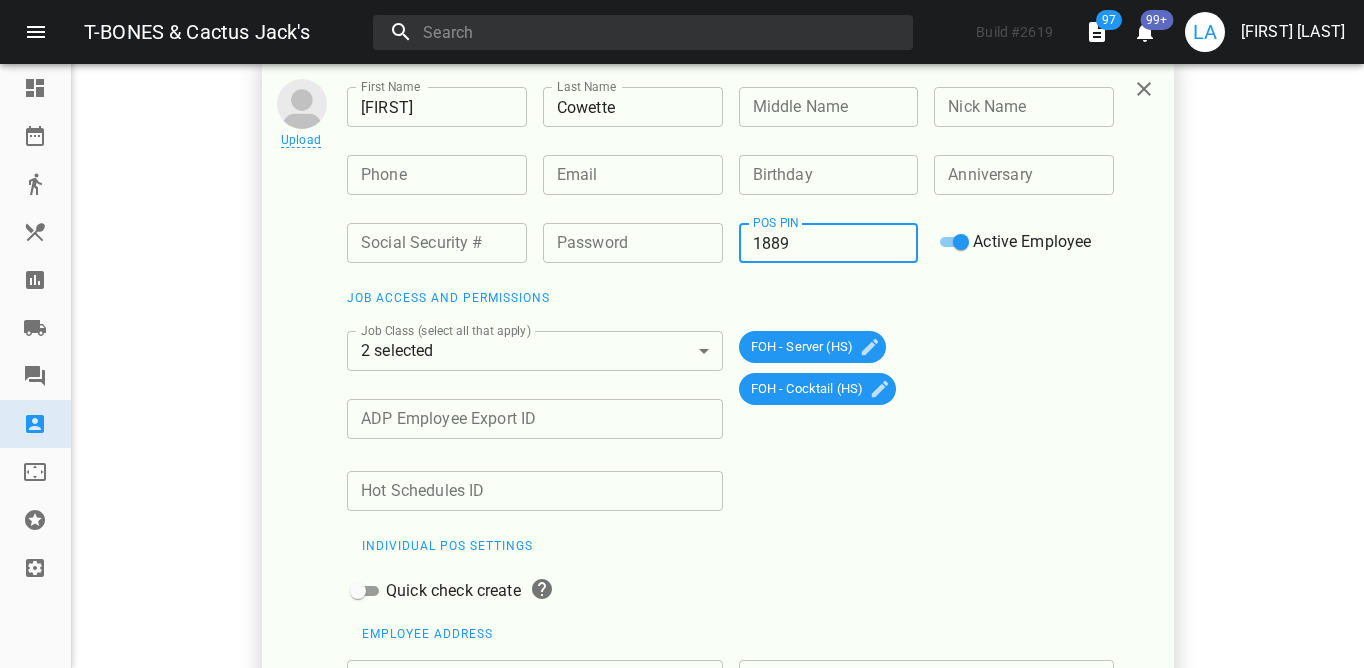 type on "1889" 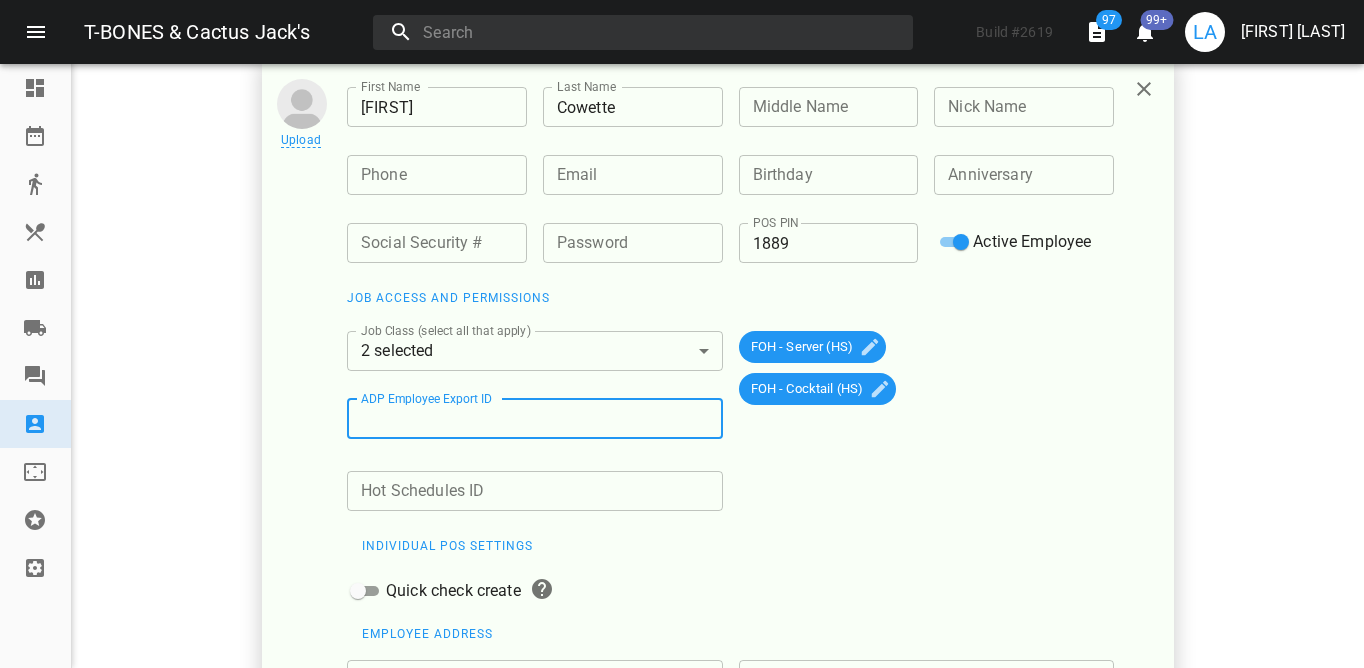 click at bounding box center (535, 419) 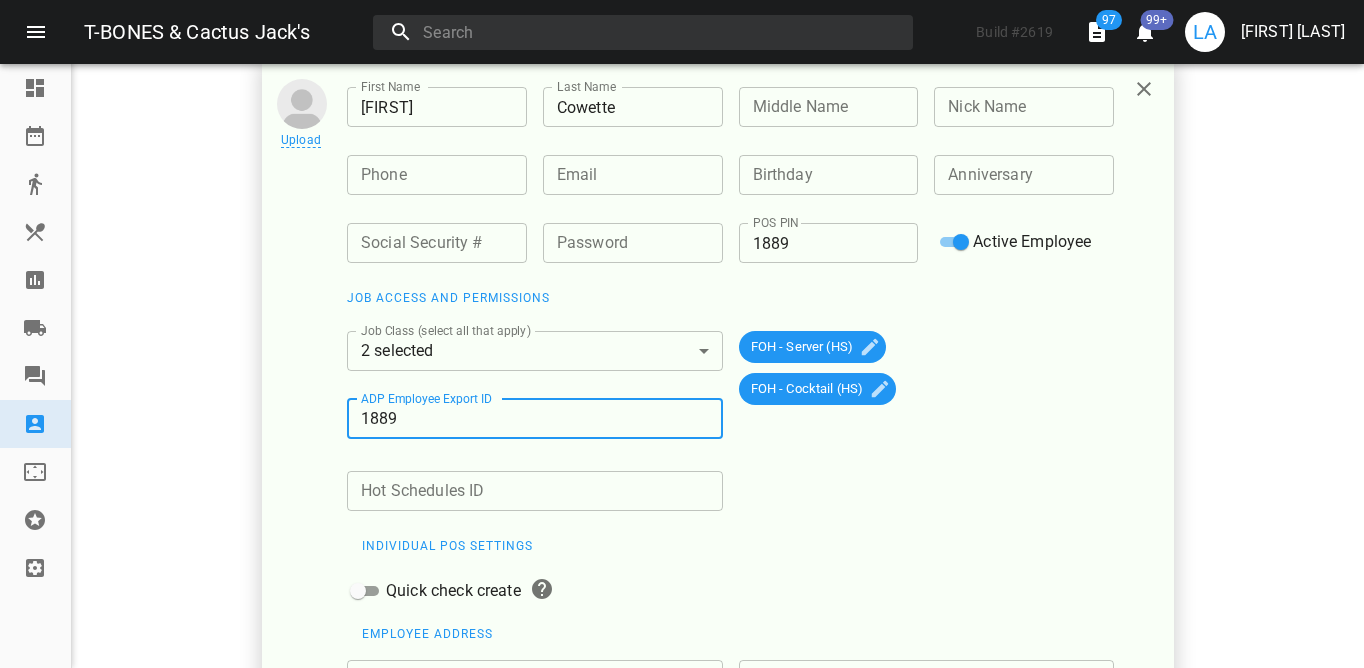 type on "1889" 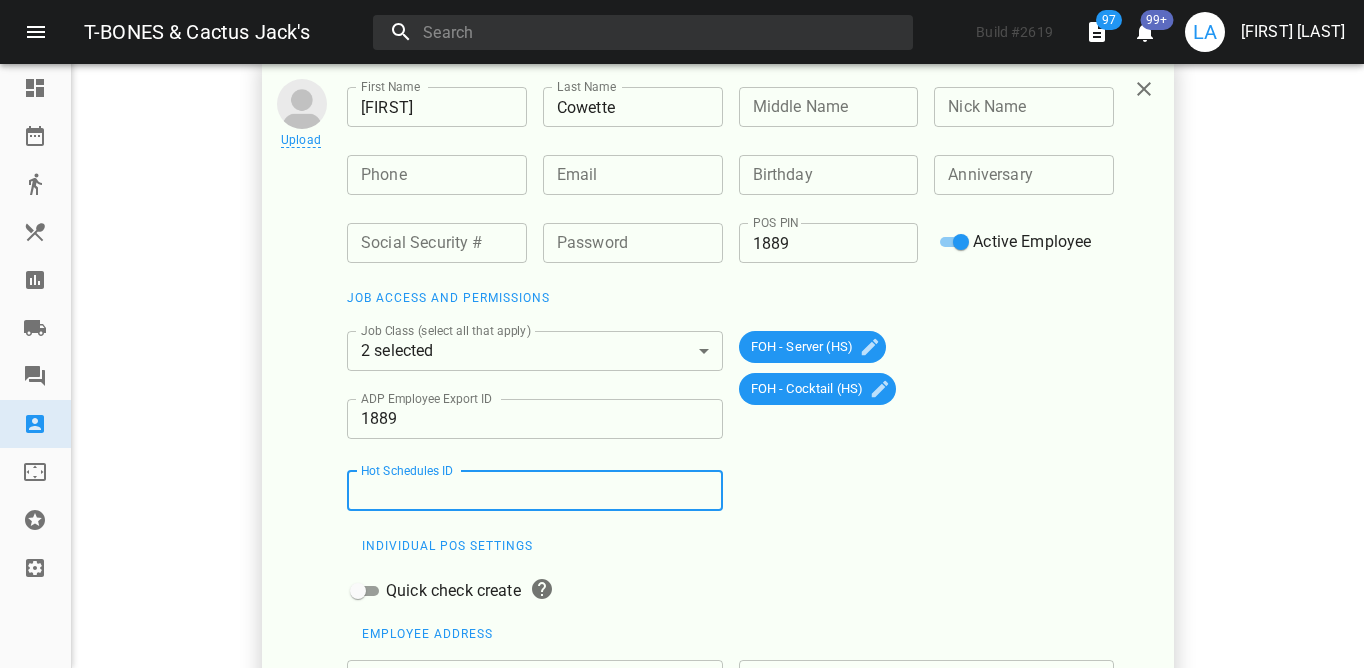 click at bounding box center (535, 491) 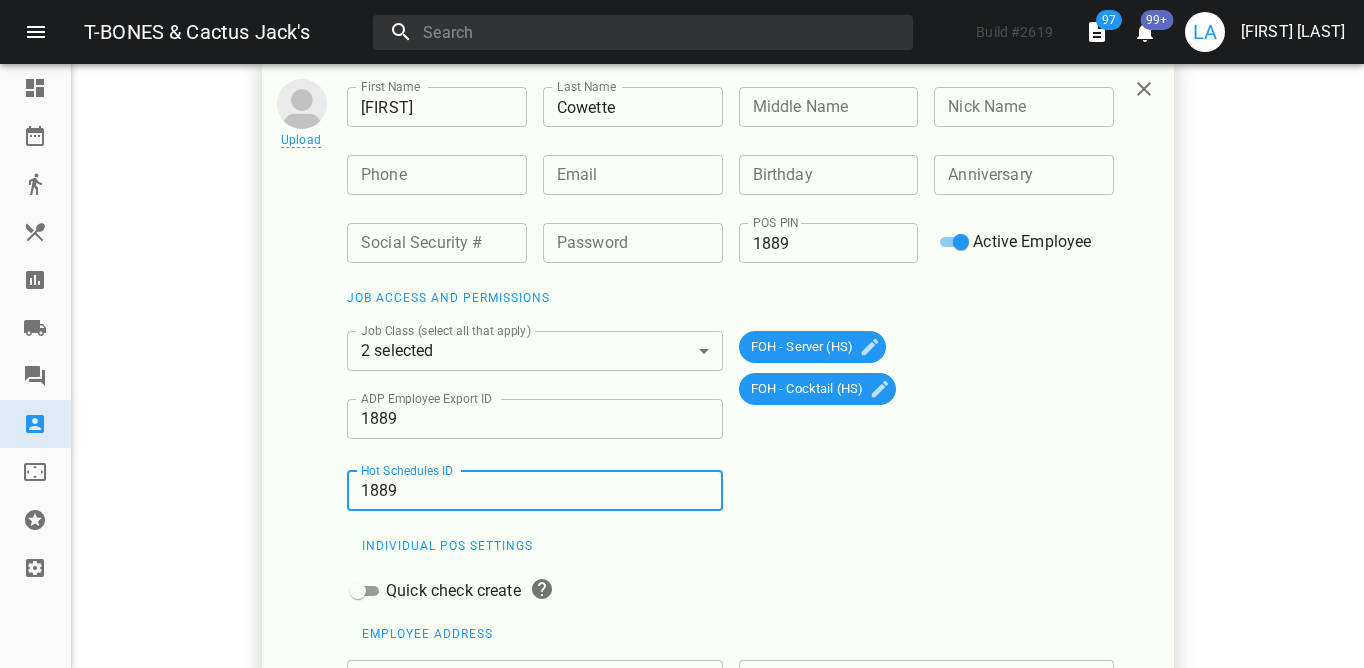 type on "1889" 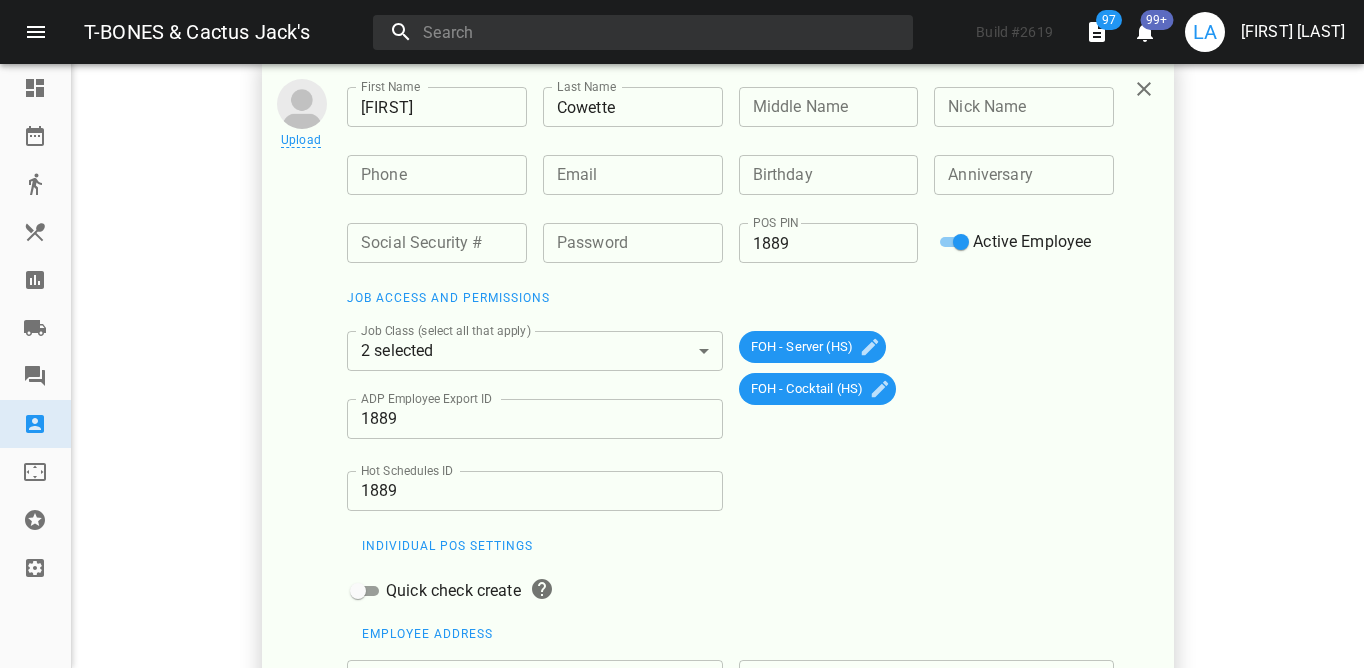 click on "First Name [FIRST] First Name Last Name [LAST] Last Name Middle Name Middle Name Nick Name Nick Name Phone Phone Email Email Birthday Birthday Anniversary Anniversary Social Security # Social Security # Password ​ POS PIN [NUMBER] ​ Active Employee Job Access and permissions Job Class (select all that apply) 2 selected ​ ADP Employee Export ID ADP Employee Export ID Hot Schedules ID Hot Schedules ID FOH - Server (HS) FOH - Cocktail (HS) Individual POS settings Quick check create Employee Address Address 1 Address 1 Address 2 Address 2 City City State ​ ​ Zip Zip Hire Info Exit Interview Date Exit Interview Date Hire Date Hire Date Termination Date Termination Date Create" at bounding box center [753, 502] 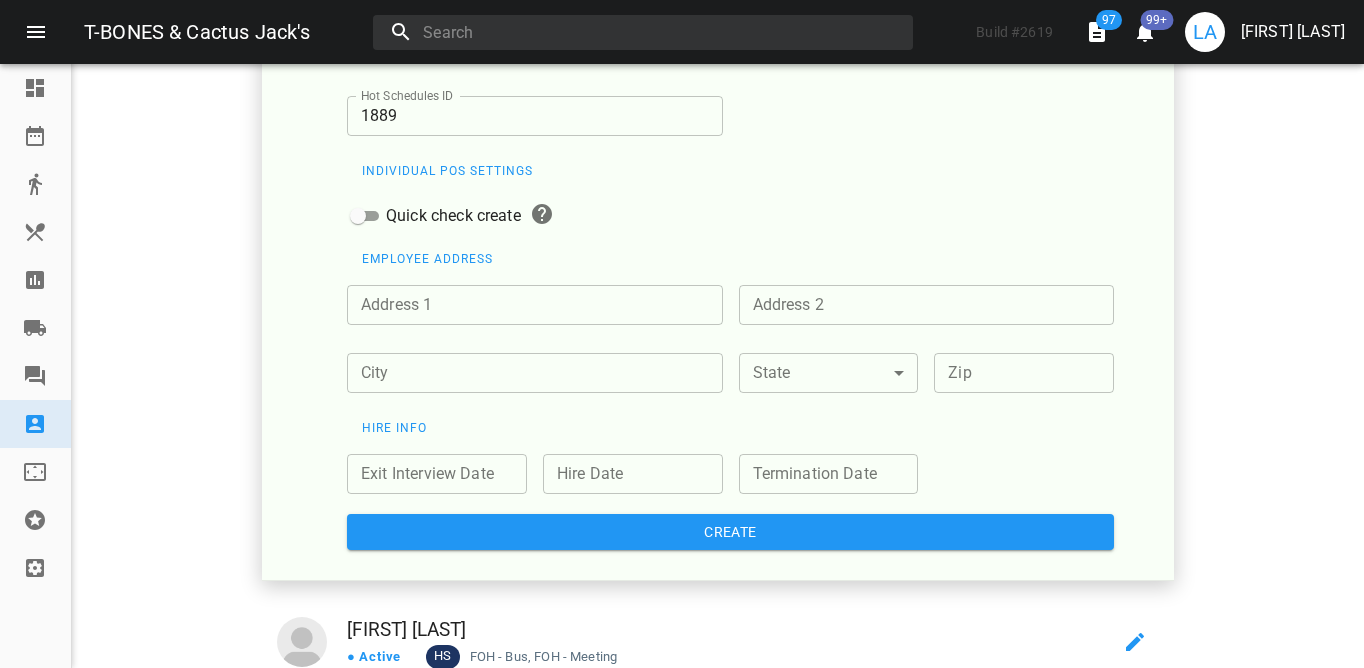 scroll, scrollTop: 616, scrollLeft: 0, axis: vertical 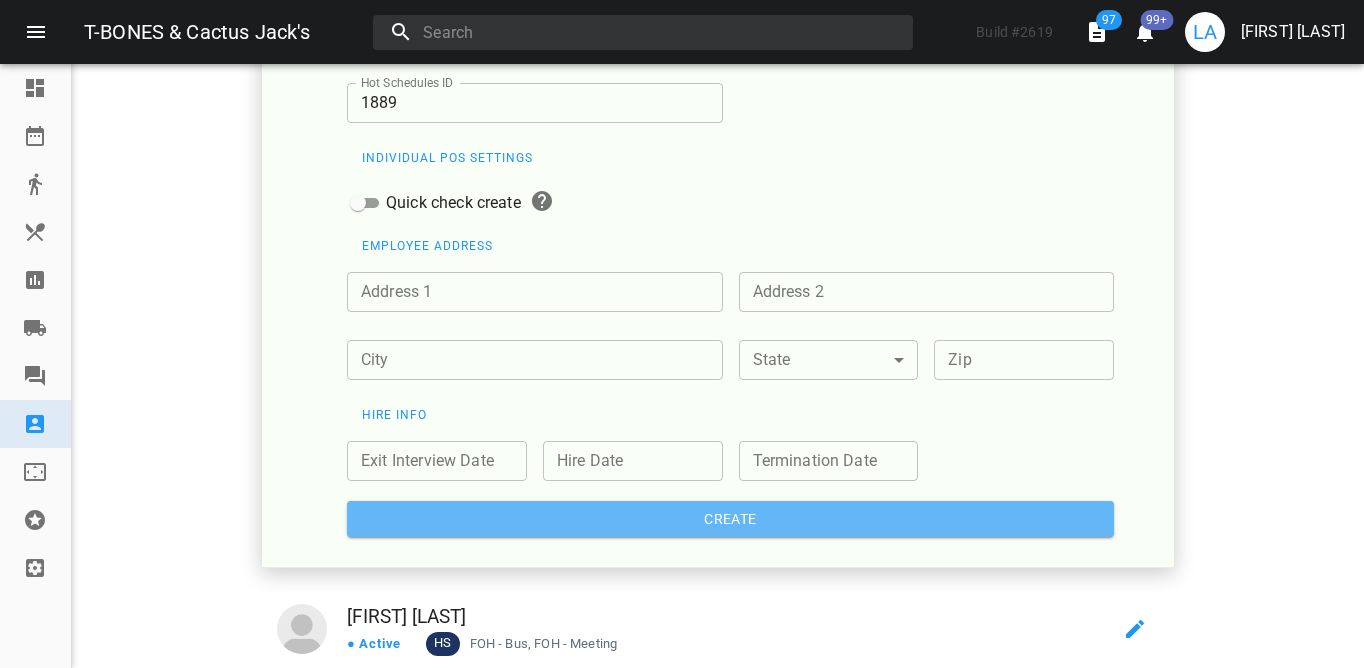 click on "Create" at bounding box center [730, 519] 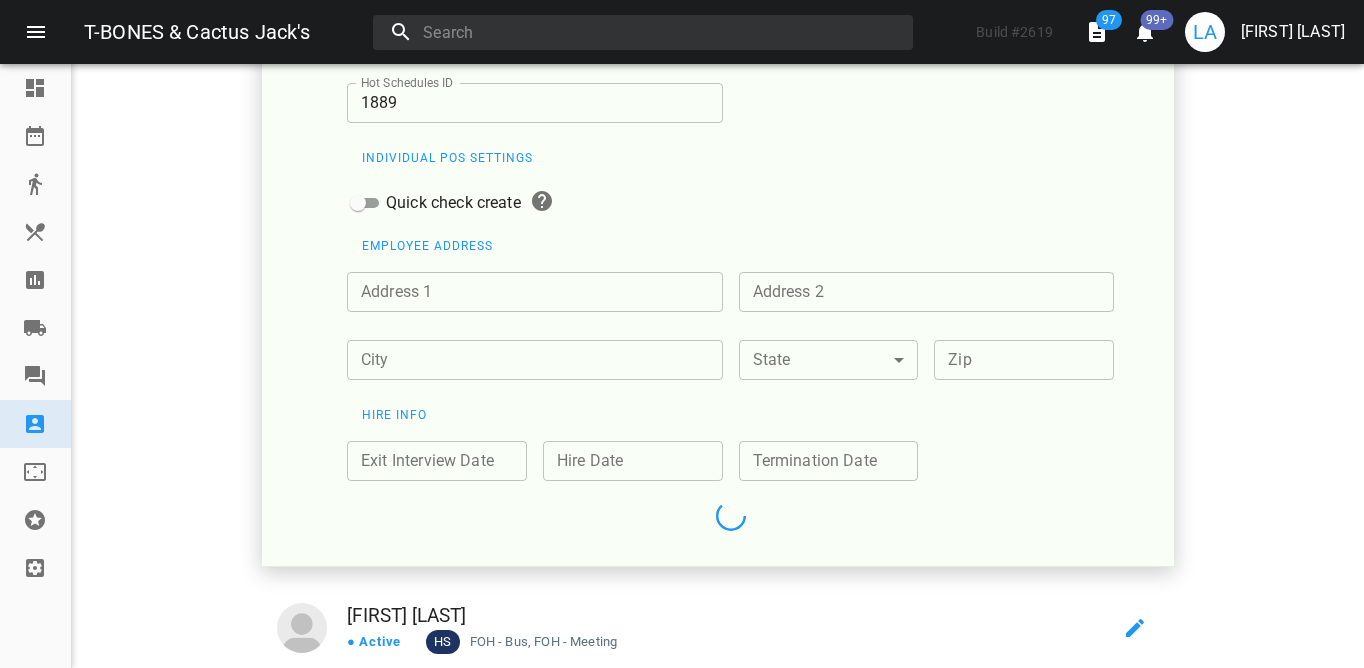 scroll, scrollTop: 100, scrollLeft: 0, axis: vertical 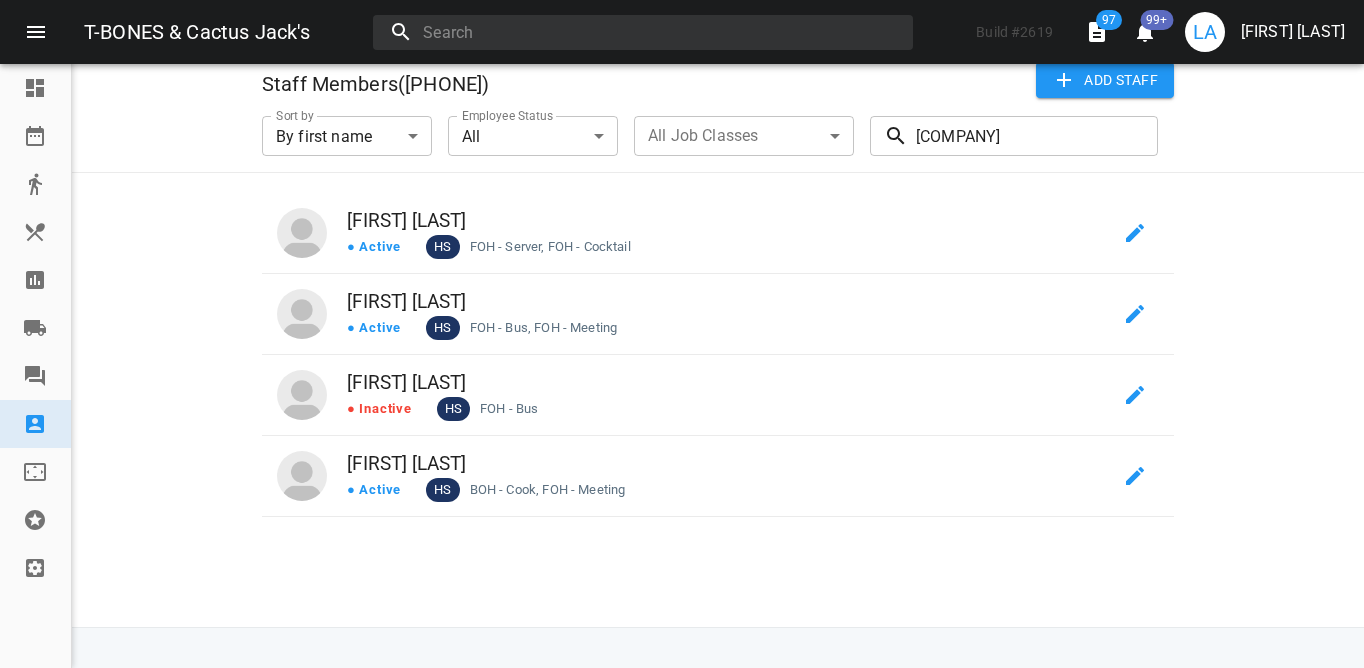click on "[COMPANY]" at bounding box center [1037, 136] 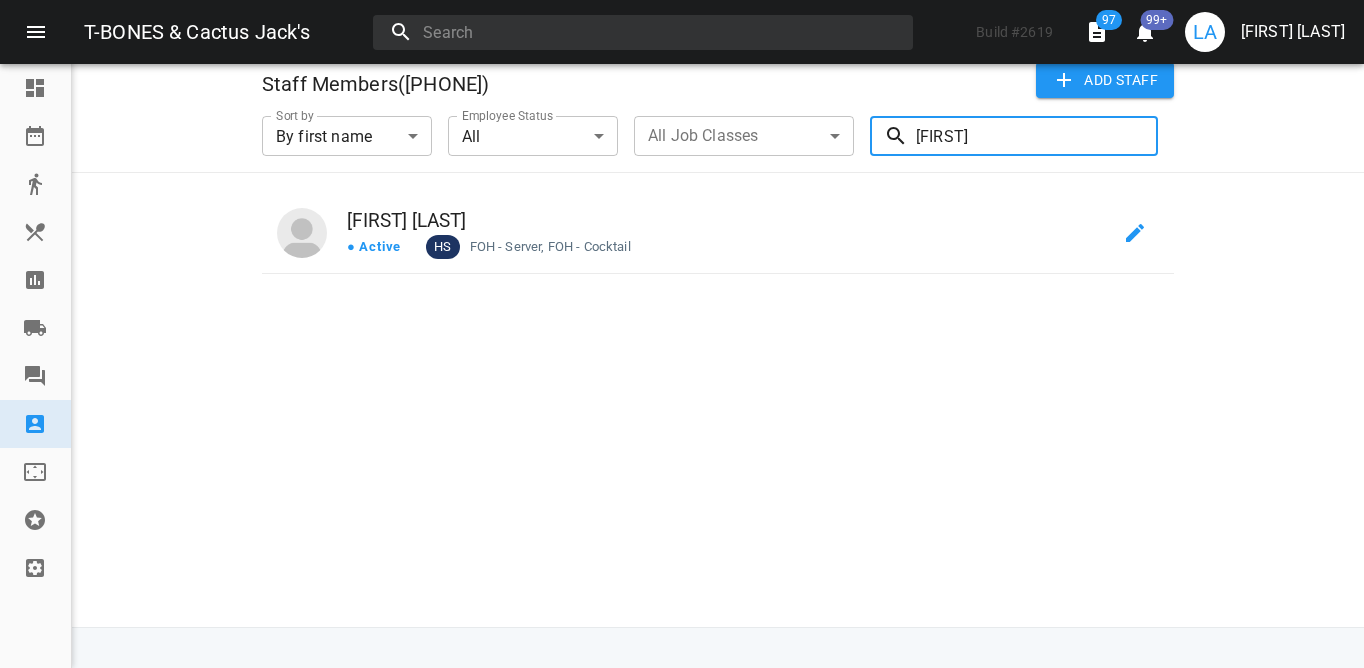 type on "[FIRST]" 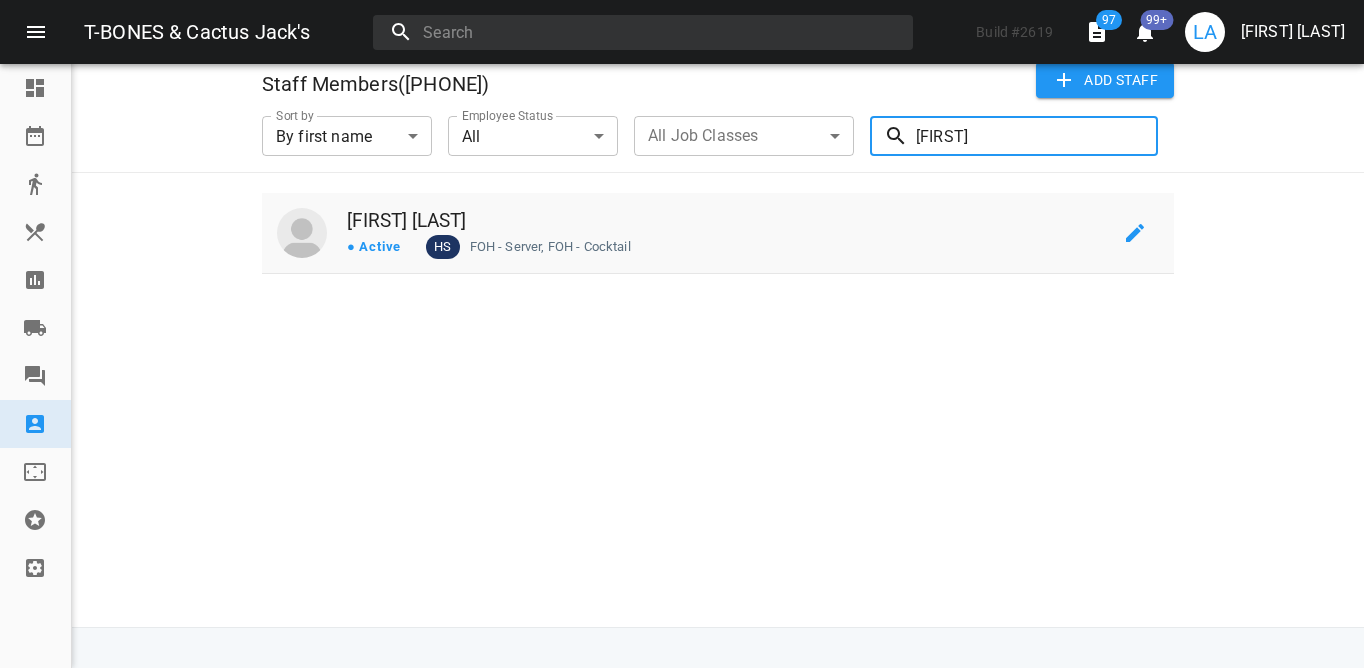 drag, startPoint x: 850, startPoint y: 131, endPoint x: 1136, endPoint y: 244, distance: 307.51422 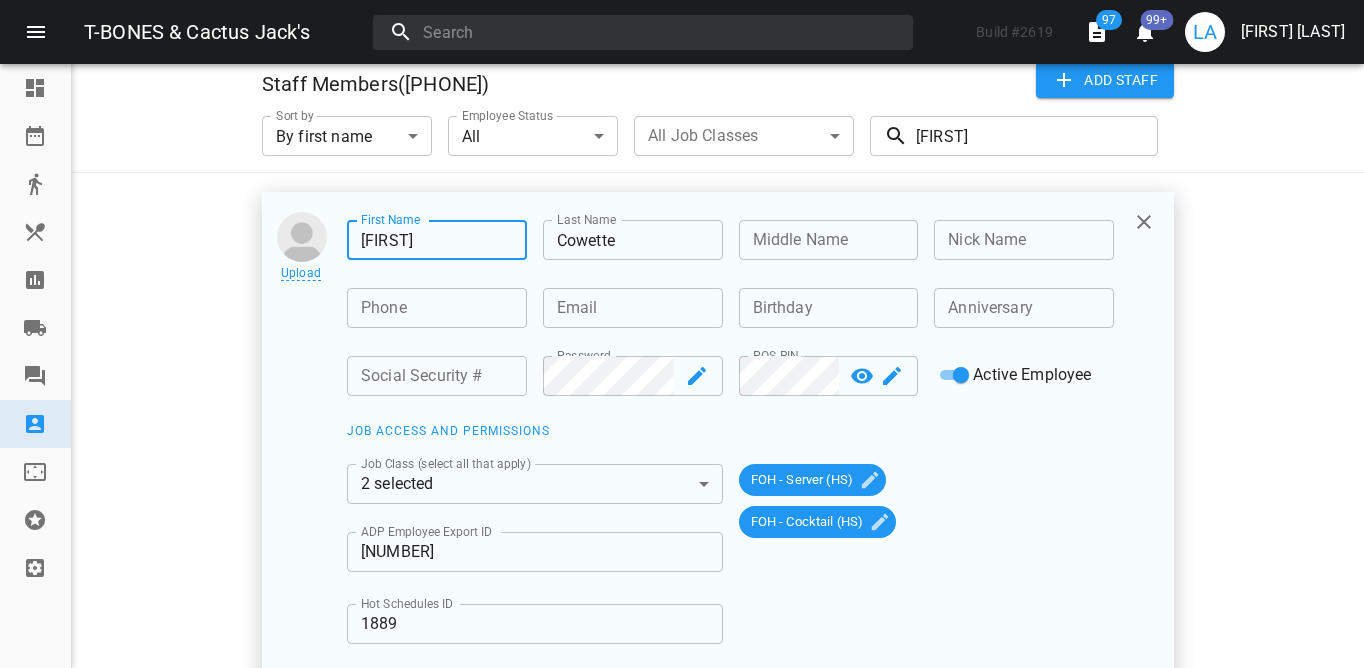click on "[FIRST]" at bounding box center [437, 240] 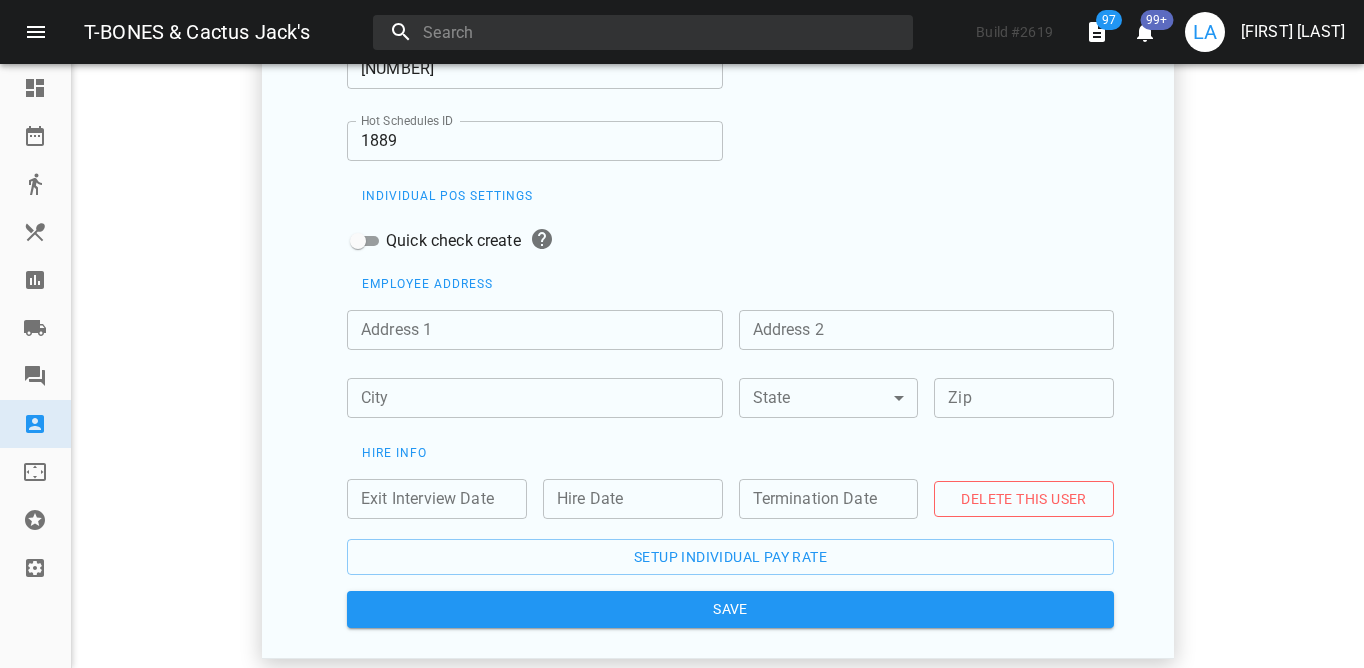 scroll, scrollTop: 591, scrollLeft: 0, axis: vertical 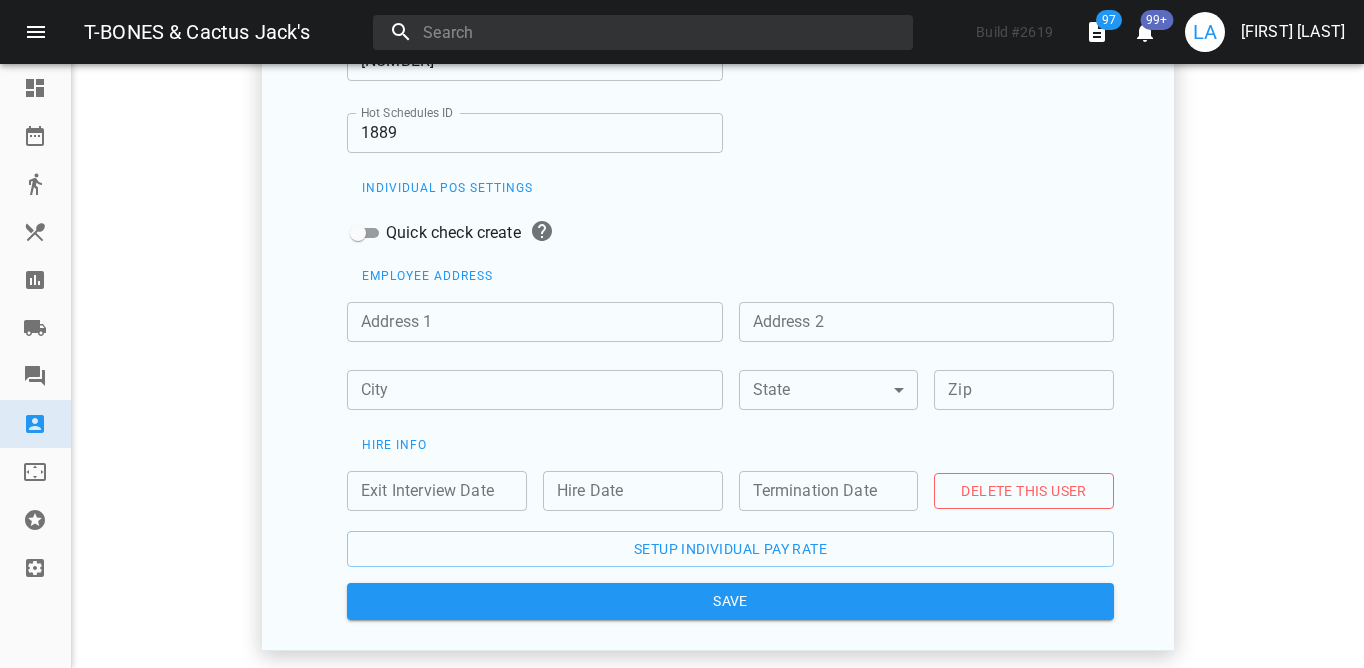 type on "[FIRST]" 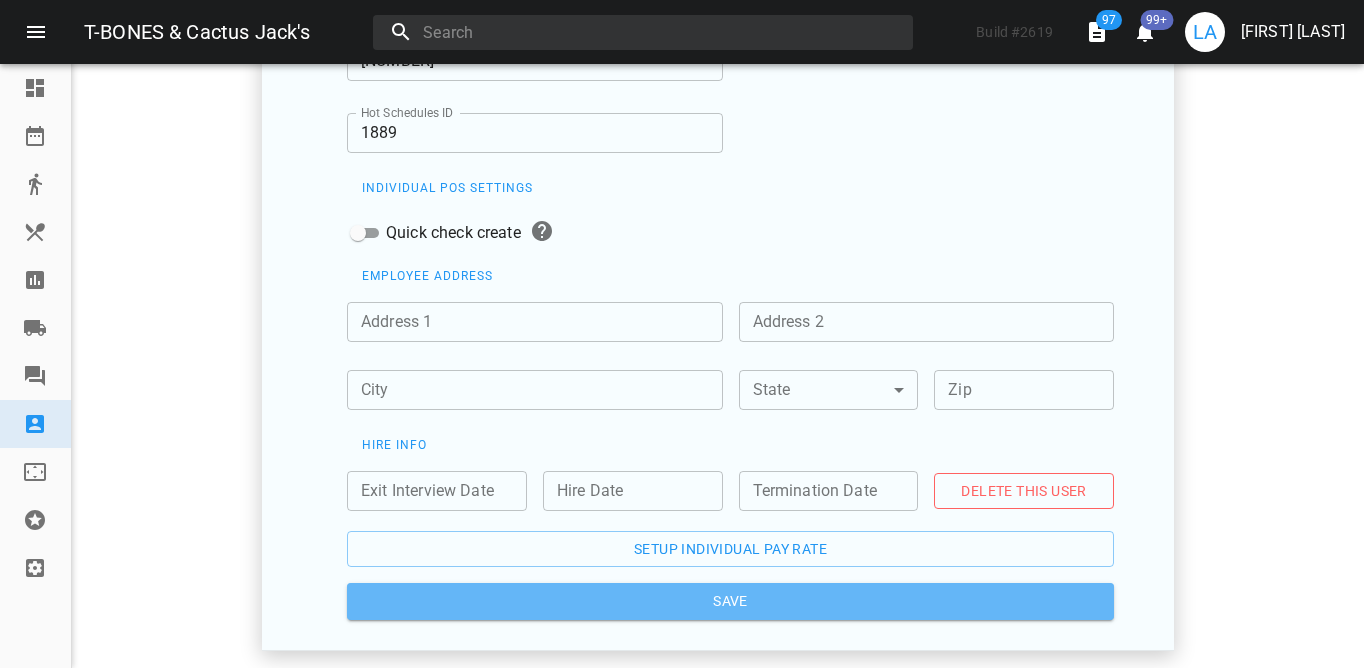 click on "Save" at bounding box center [730, 601] 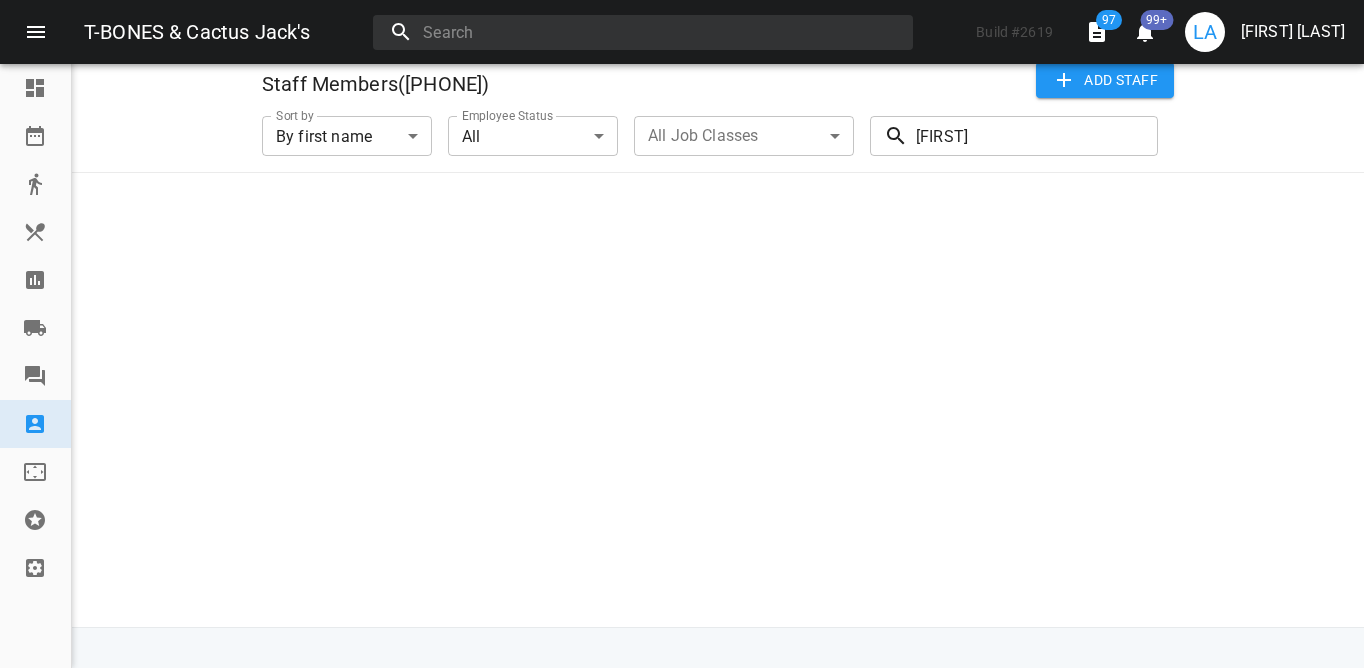 scroll, scrollTop: 100, scrollLeft: 0, axis: vertical 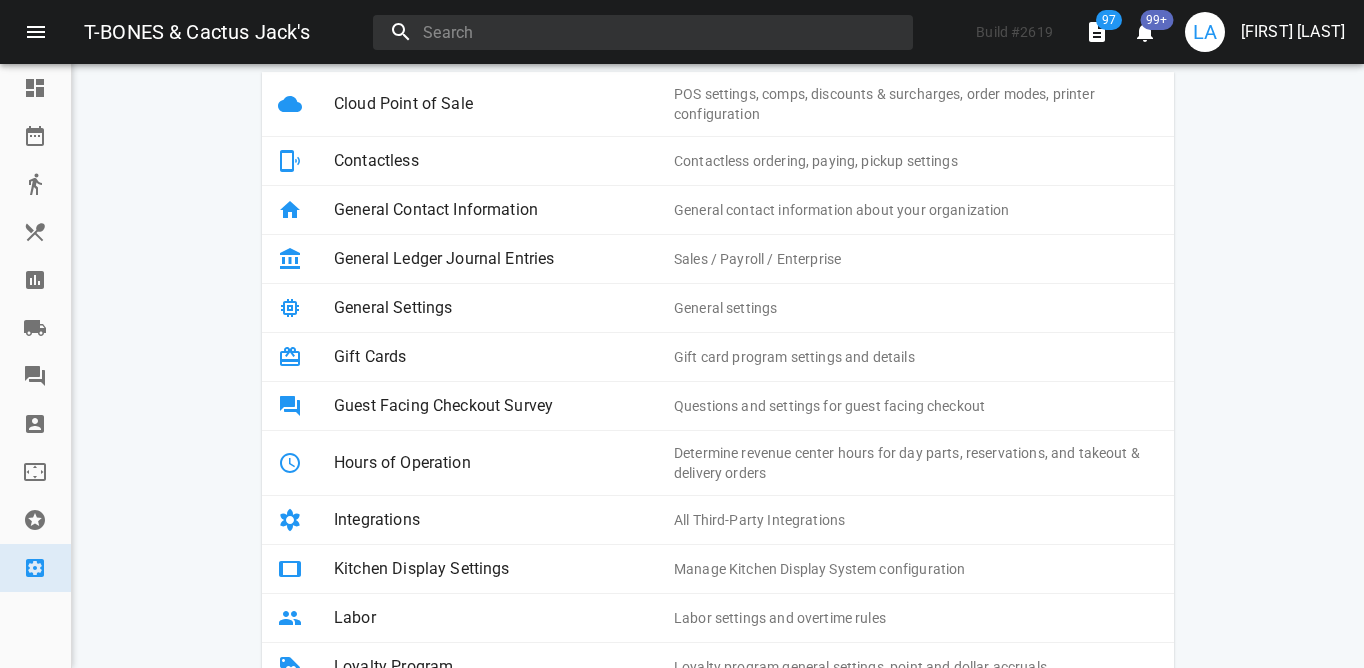 click on "Integrations" at bounding box center (504, 520) 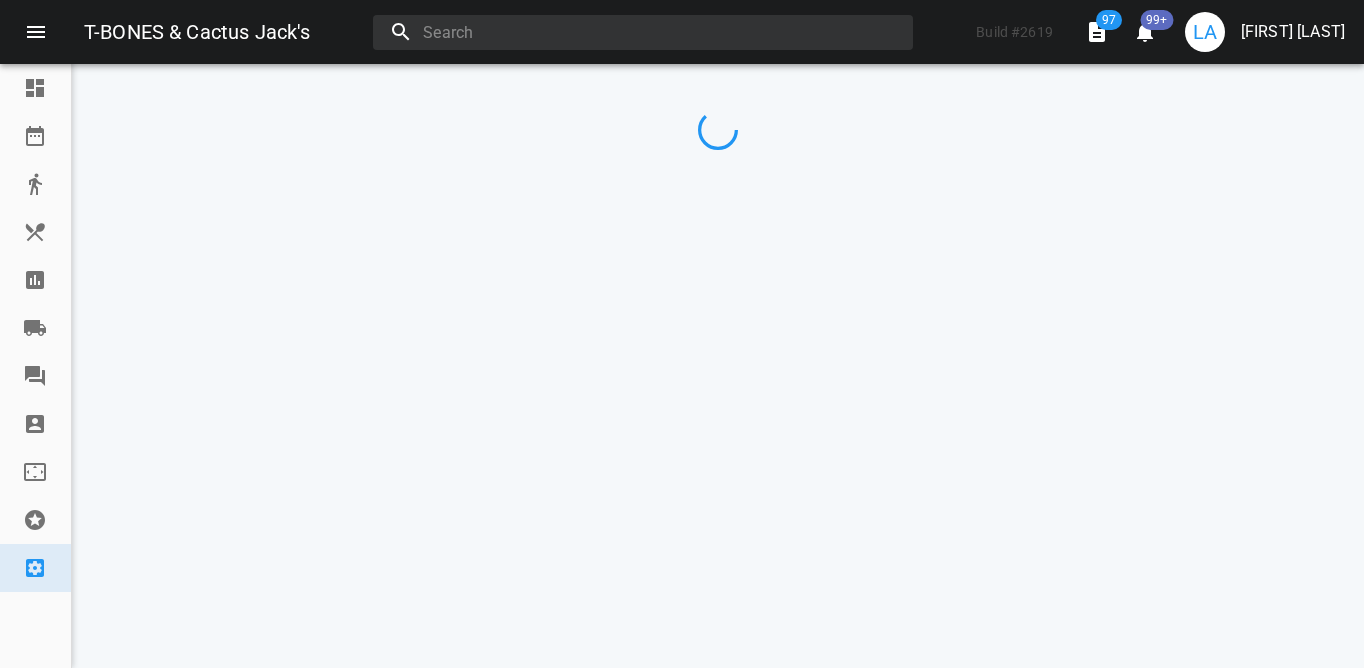 scroll, scrollTop: 0, scrollLeft: 0, axis: both 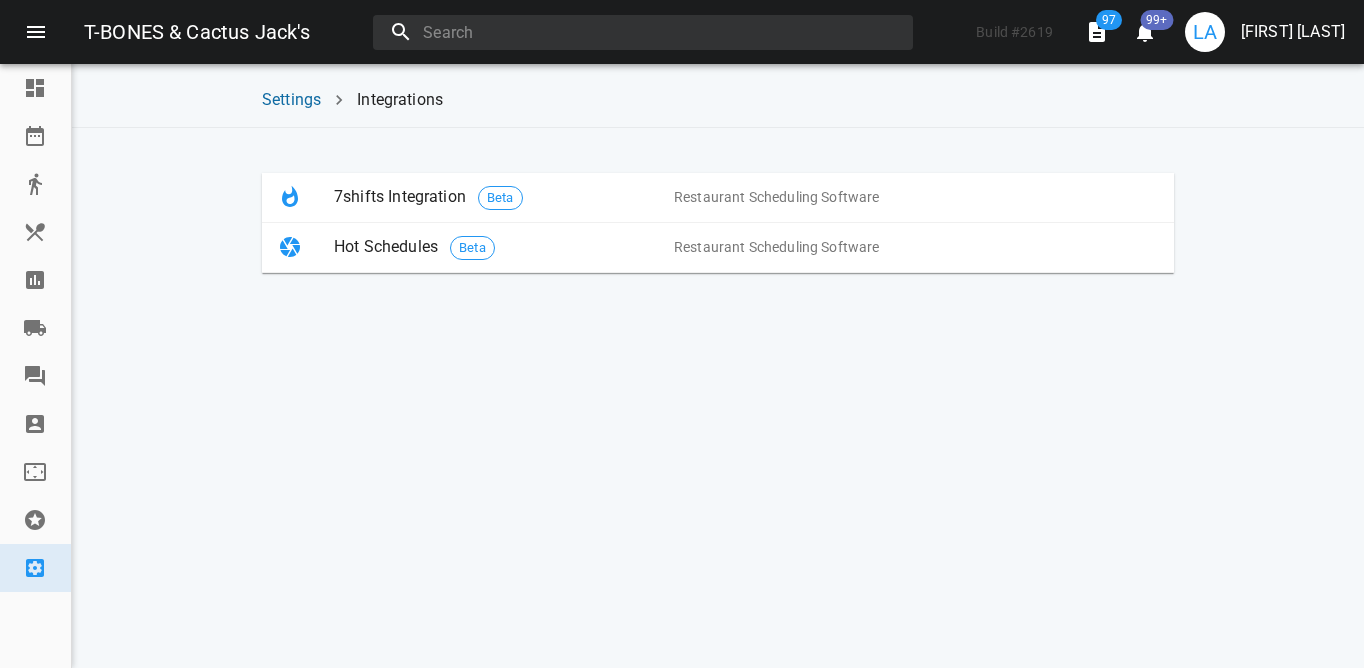 click on "Hot Schedules   Beta" at bounding box center (504, 247) 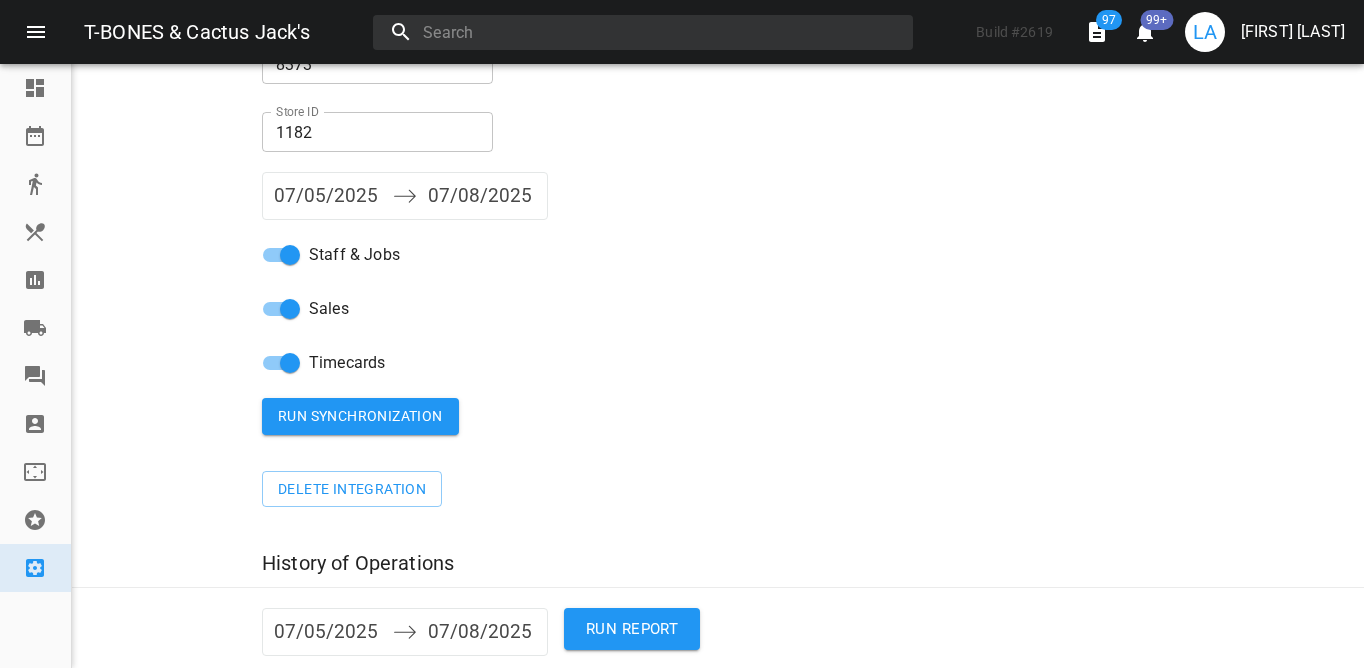 scroll, scrollTop: 191, scrollLeft: 0, axis: vertical 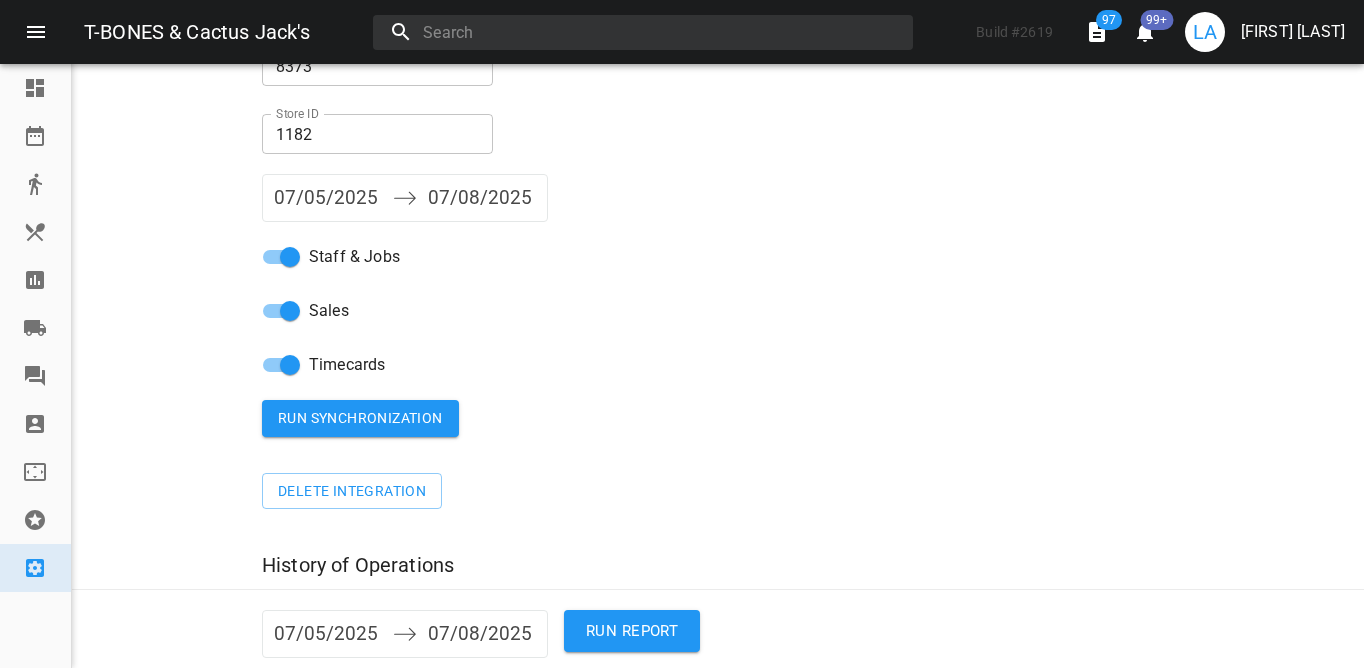 click on "Run Synchronization" at bounding box center [360, 418] 